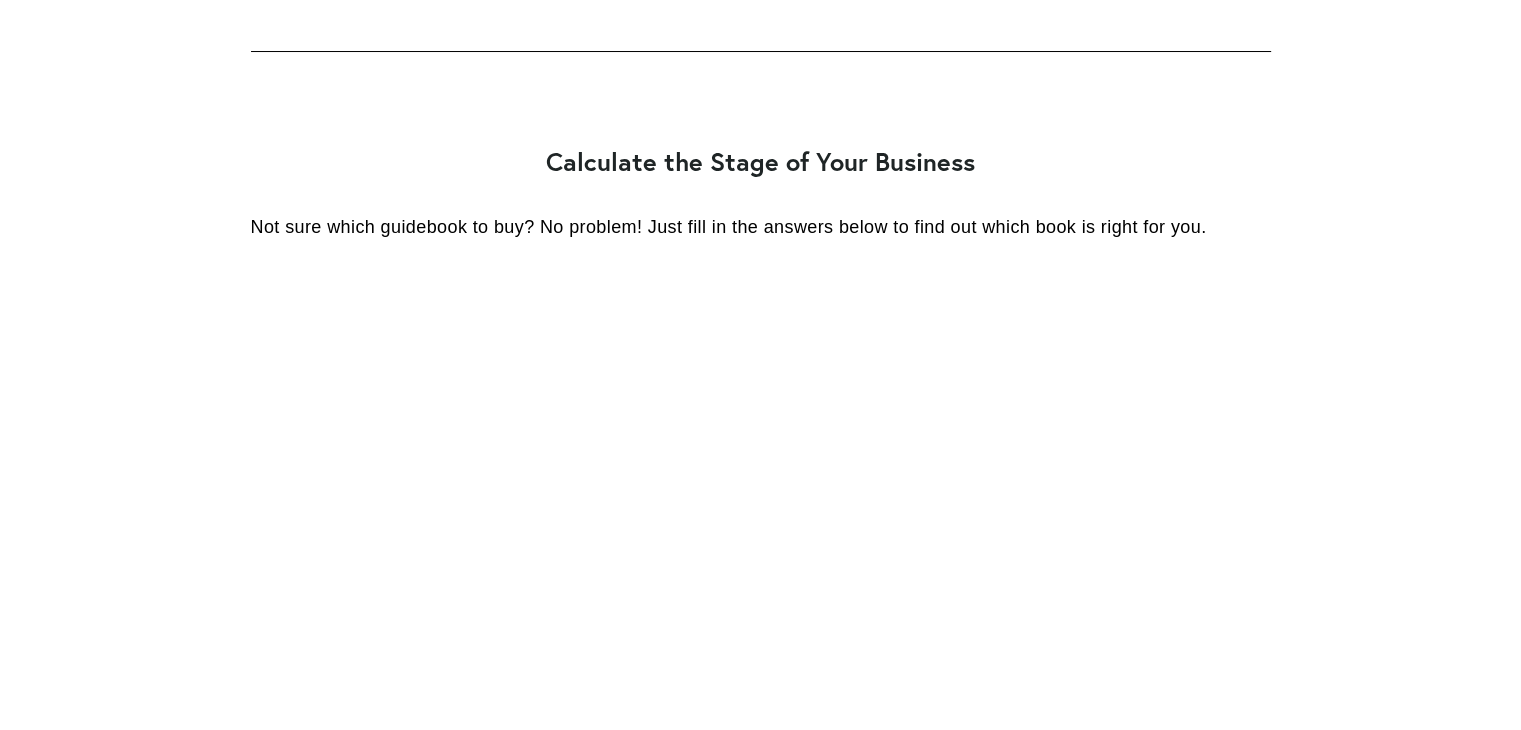 scroll, scrollTop: 7771, scrollLeft: 0, axis: vertical 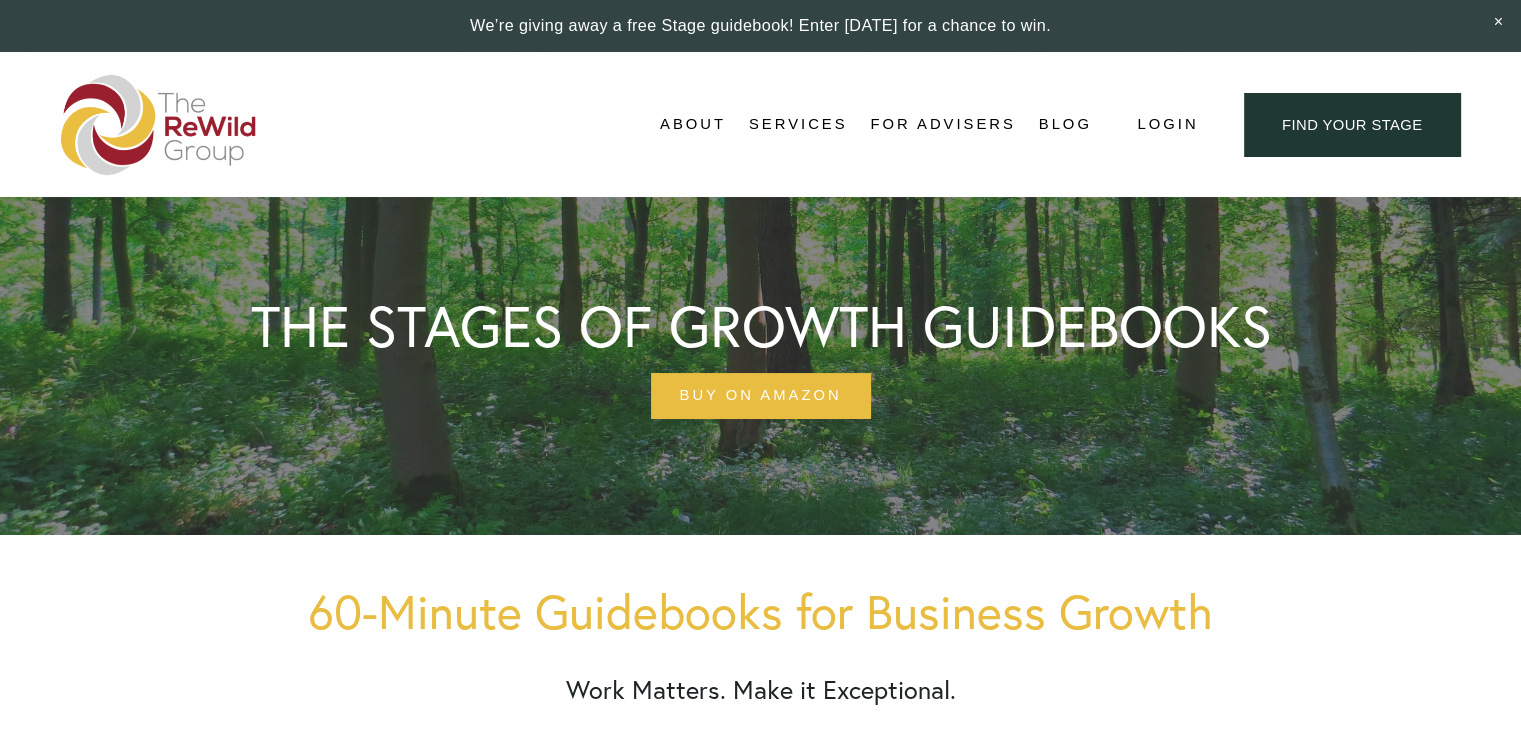 click on "For Businesses" at bounding box center (0, 0) 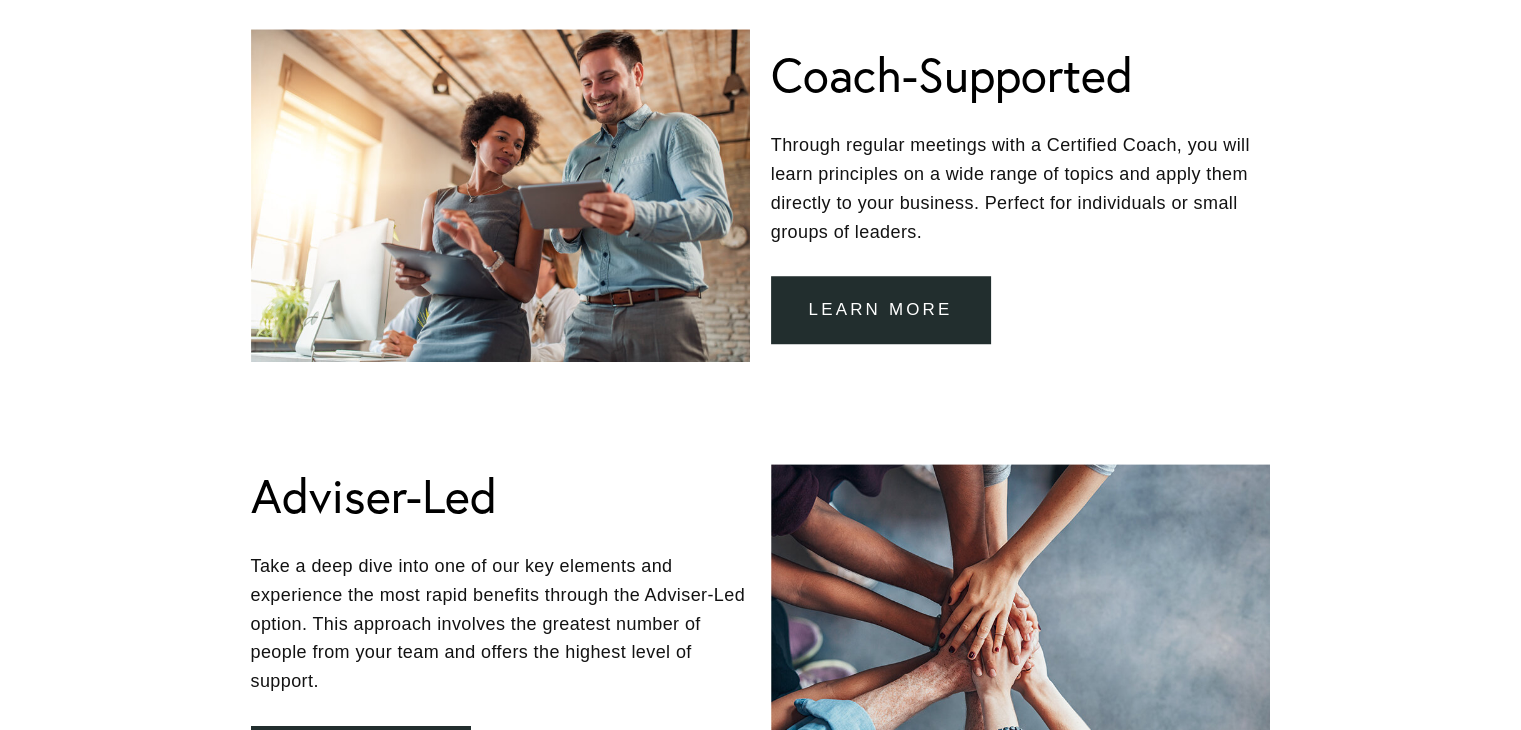 scroll, scrollTop: 1560, scrollLeft: 0, axis: vertical 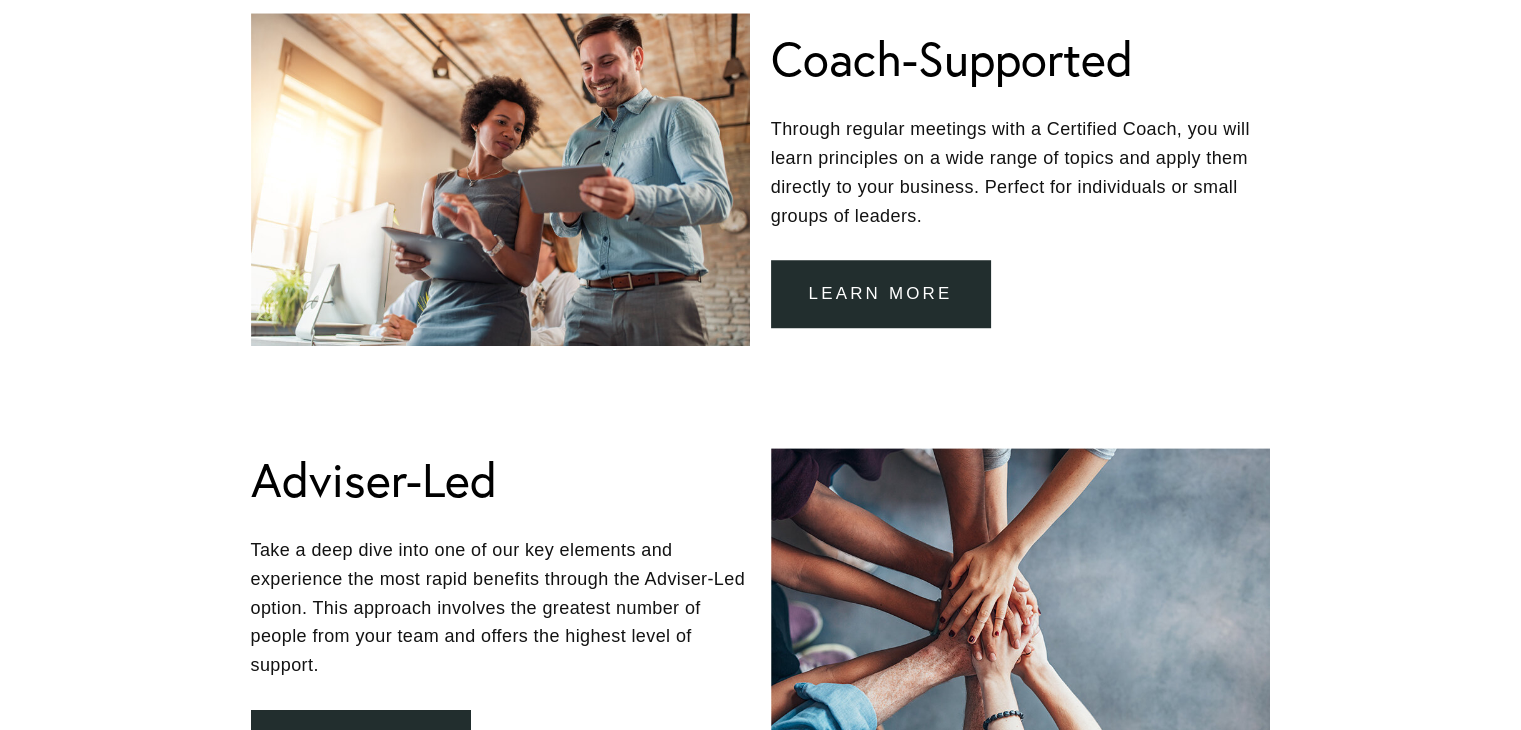 click on "learn more" at bounding box center [881, 293] 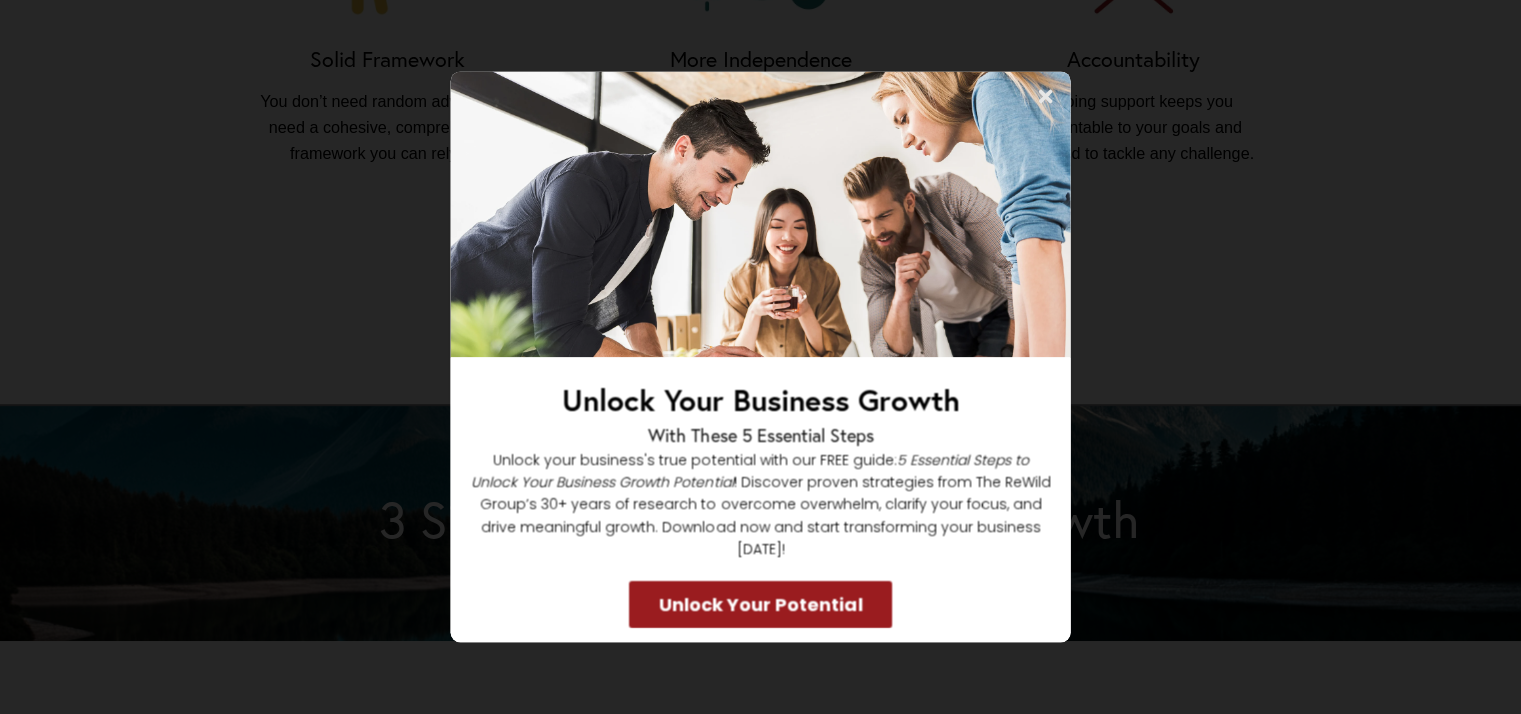 scroll, scrollTop: 1680, scrollLeft: 0, axis: vertical 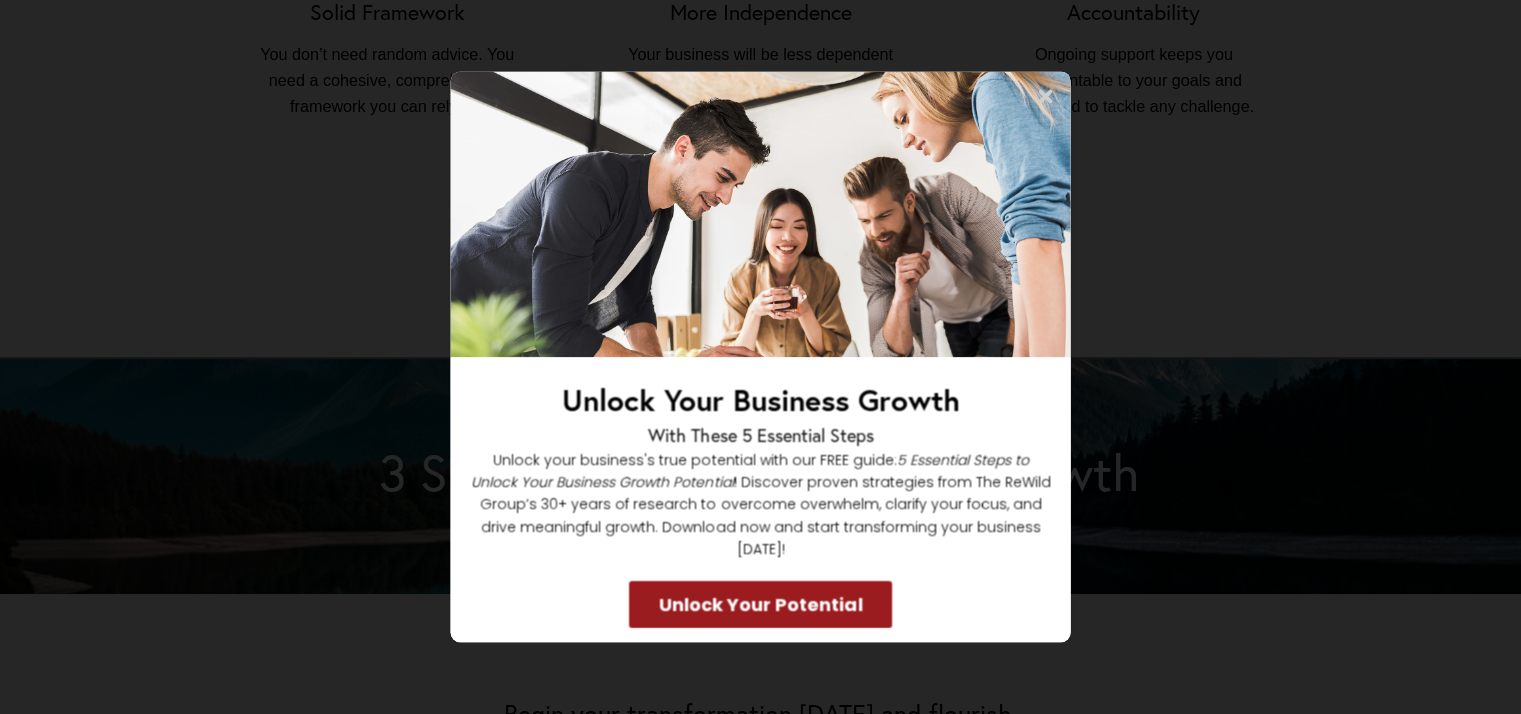 click 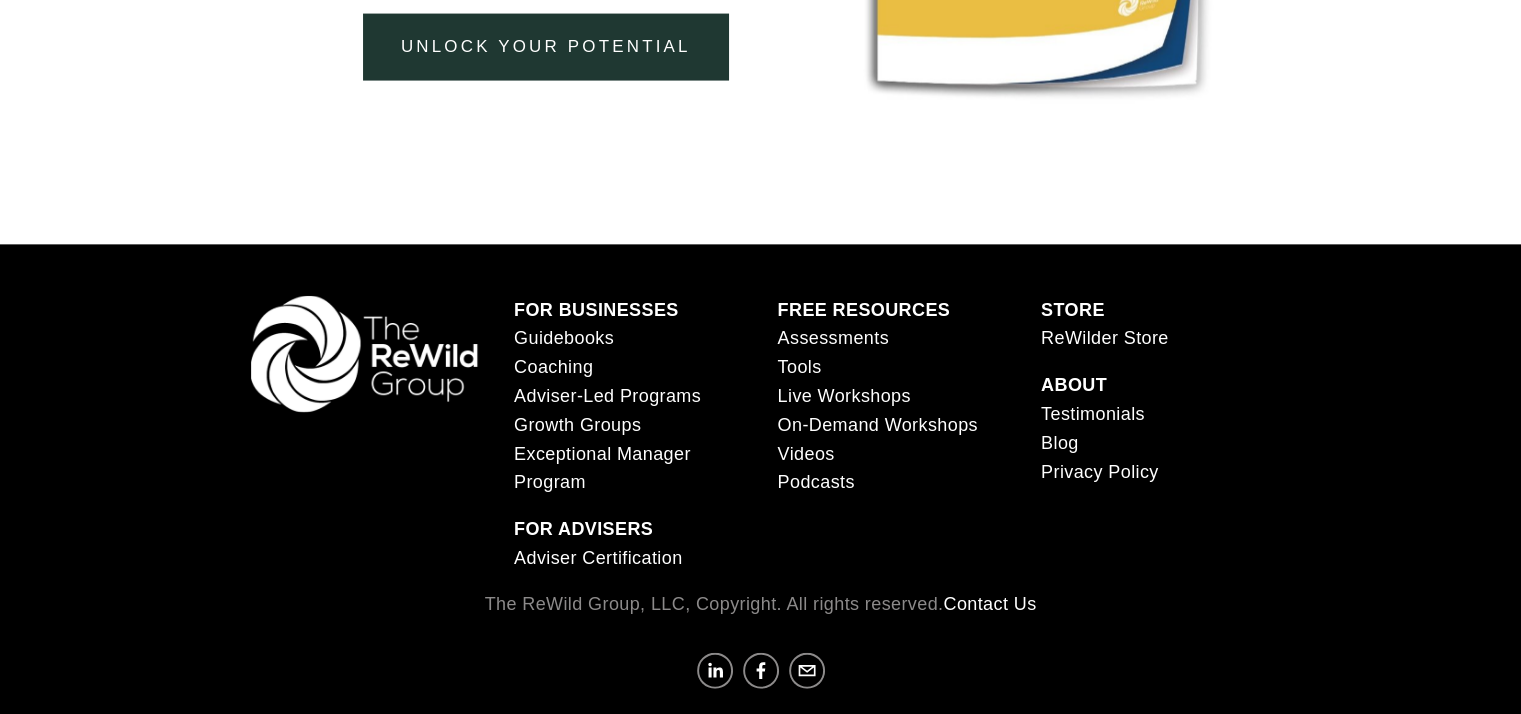 scroll, scrollTop: 4360, scrollLeft: 0, axis: vertical 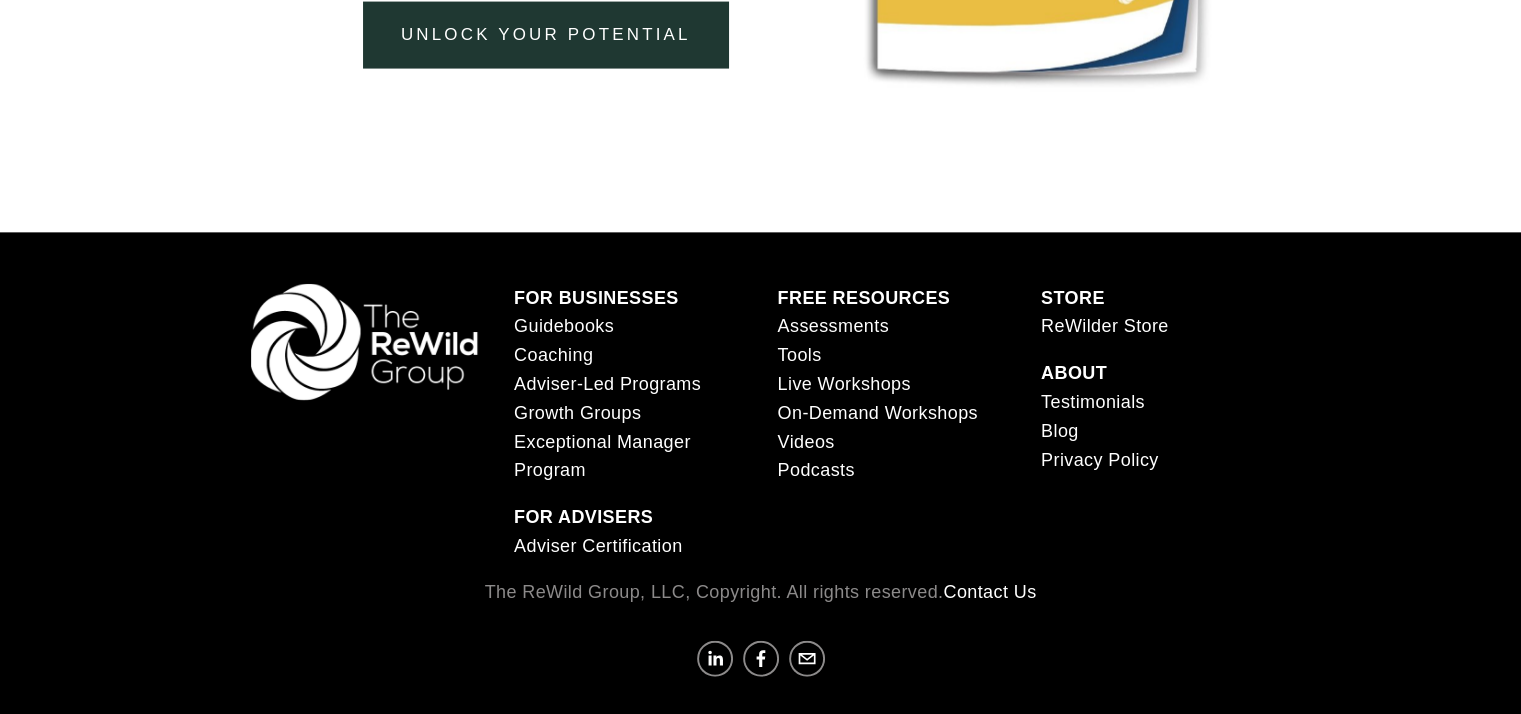 click on "Tools" at bounding box center (799, 355) 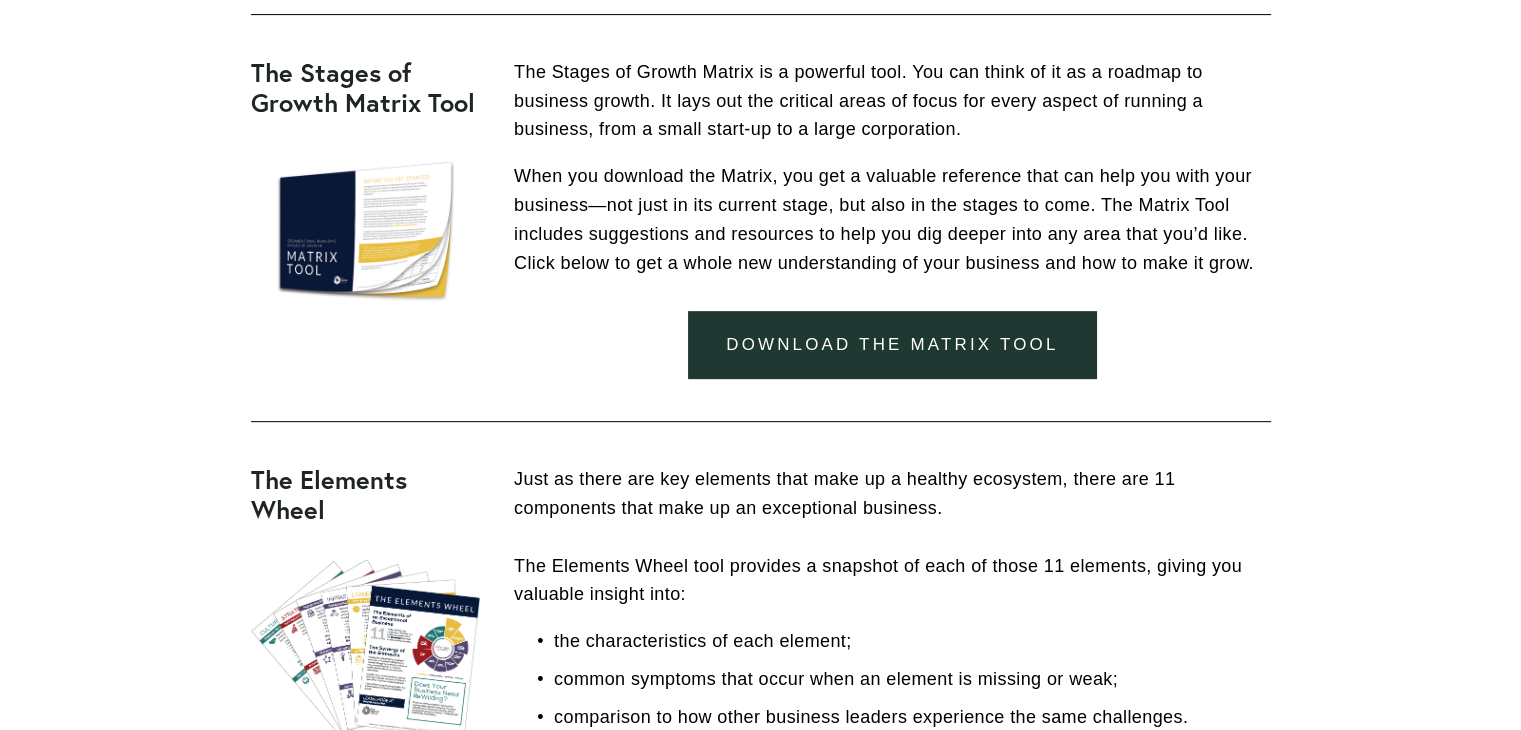 scroll, scrollTop: 760, scrollLeft: 0, axis: vertical 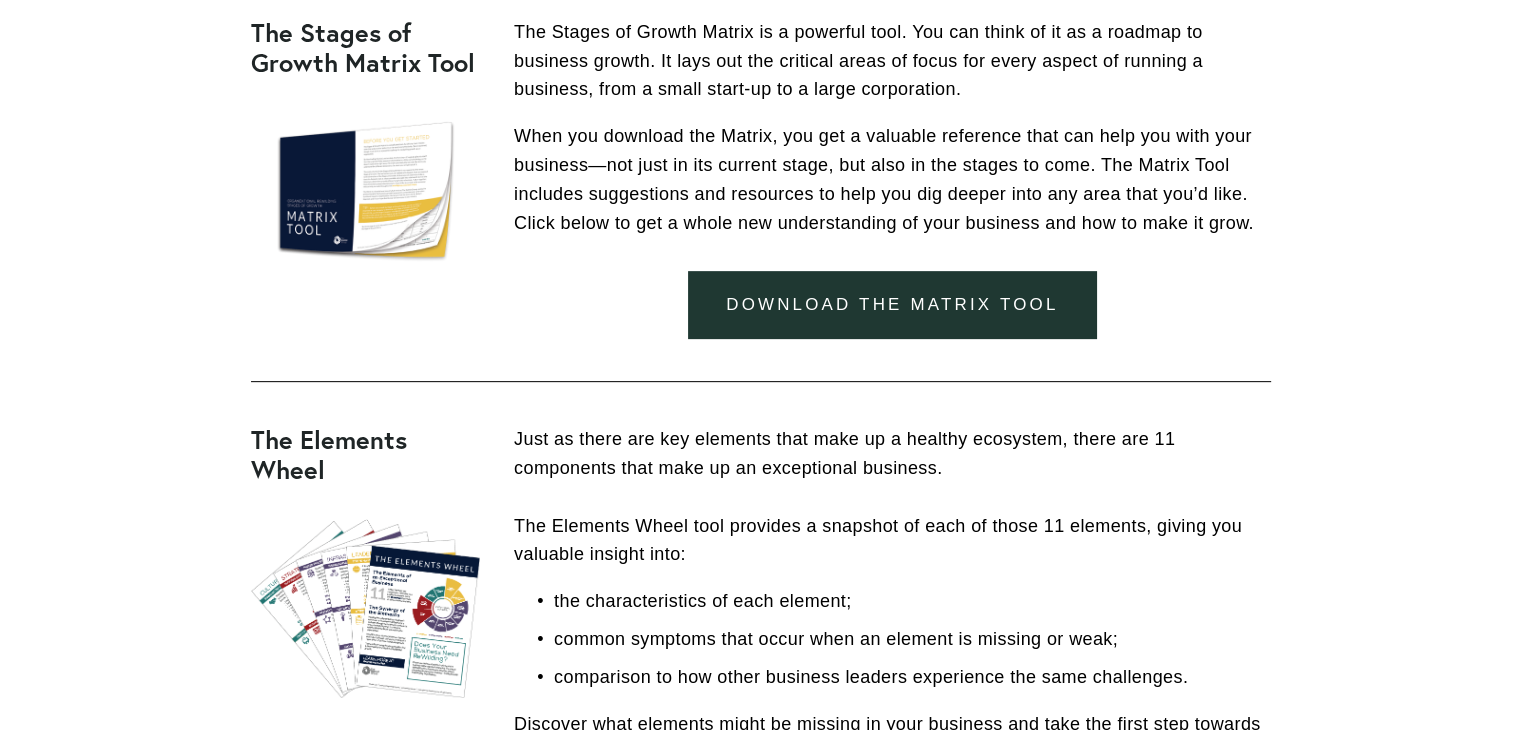 click on "download the matrix tool" at bounding box center (892, 304) 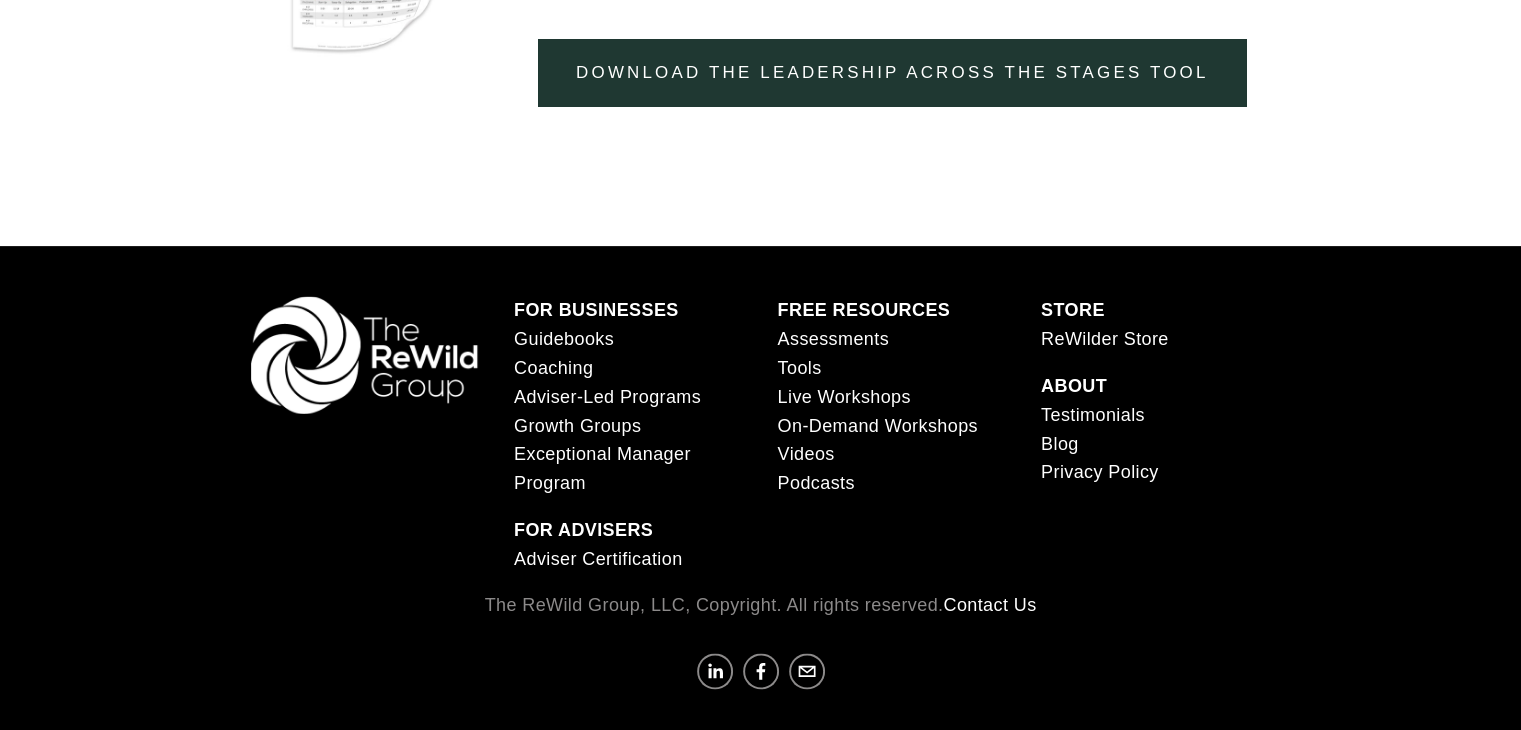 scroll, scrollTop: 2372, scrollLeft: 0, axis: vertical 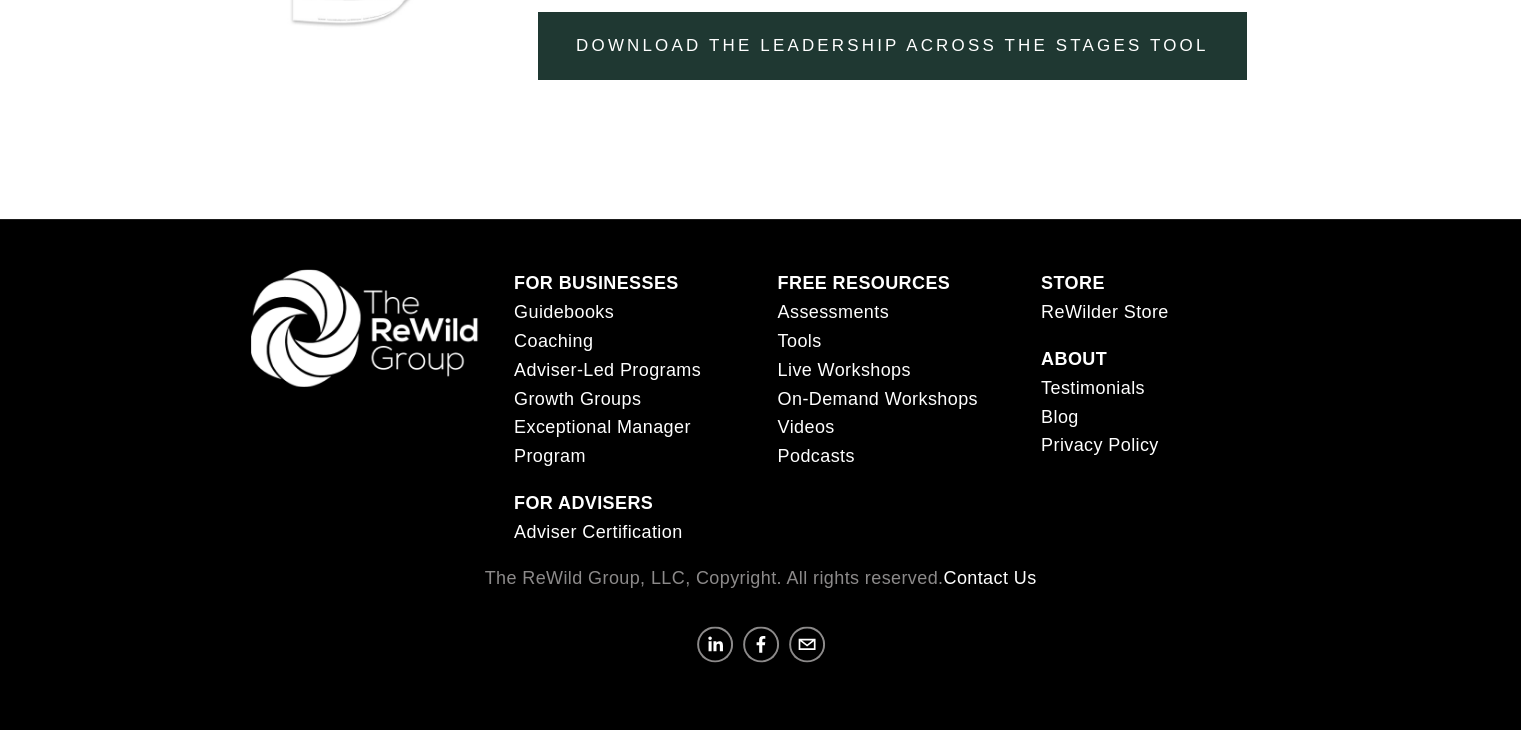 click on "Exceptional Manager Program" at bounding box center (602, 441) 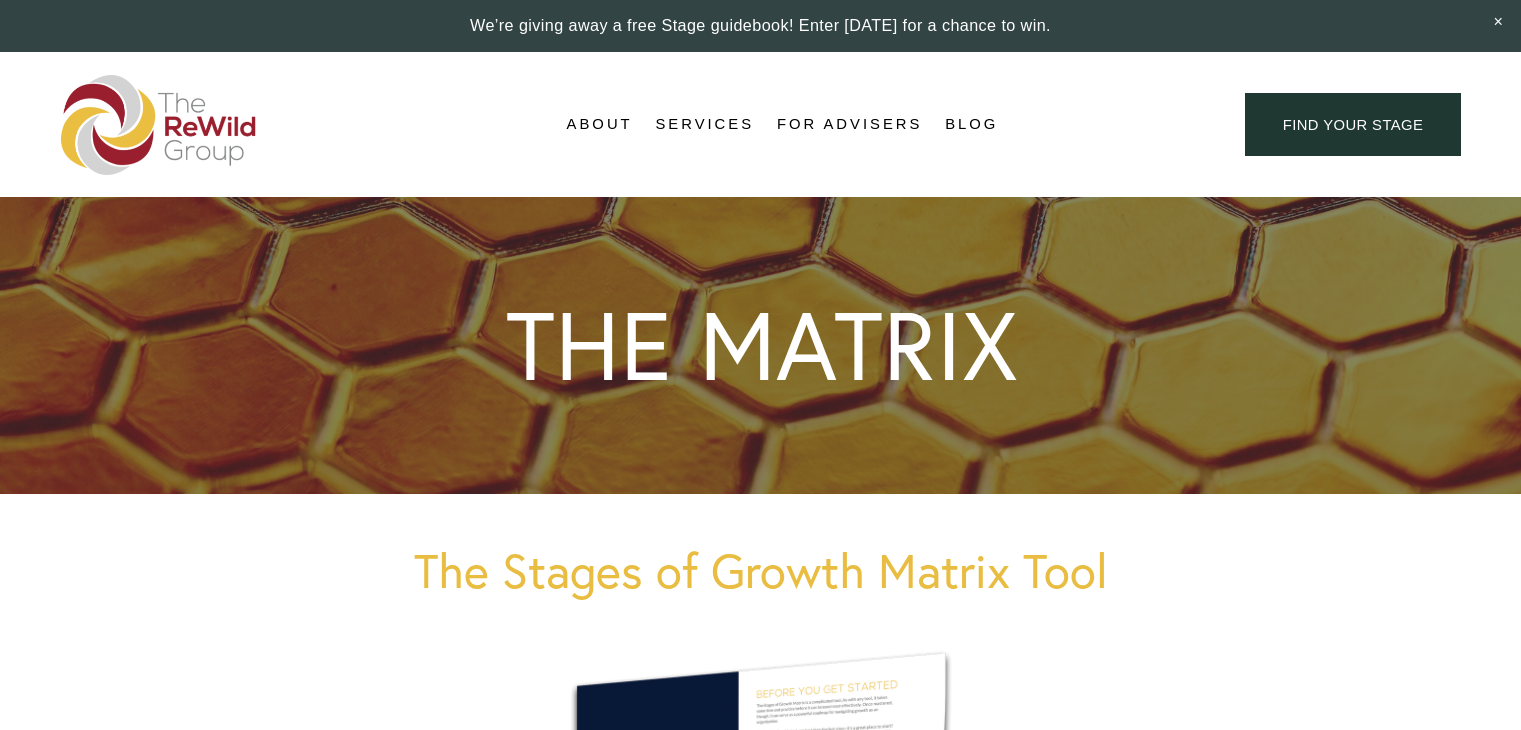 scroll, scrollTop: 0, scrollLeft: 0, axis: both 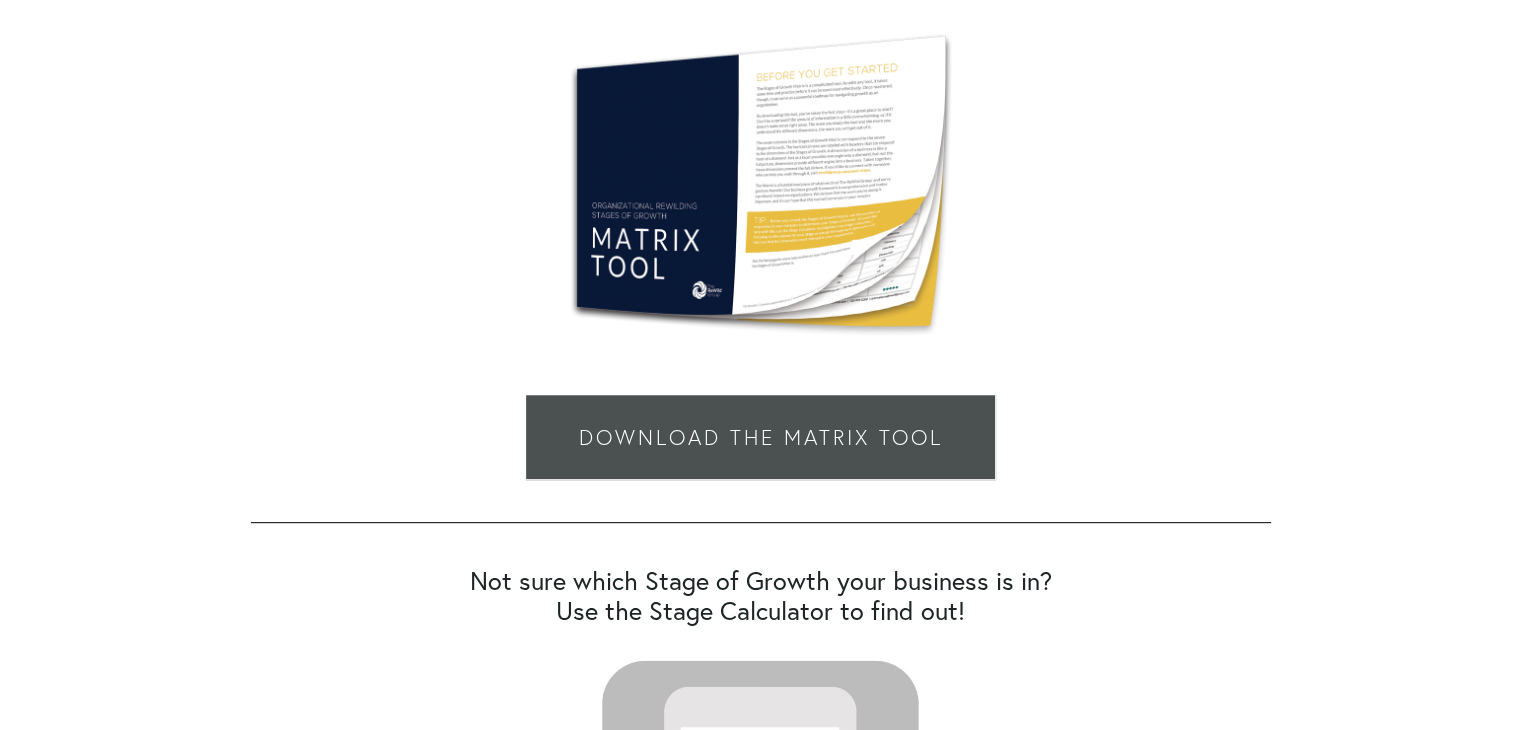 click on "Download the Matrix Tool" at bounding box center [760, 437] 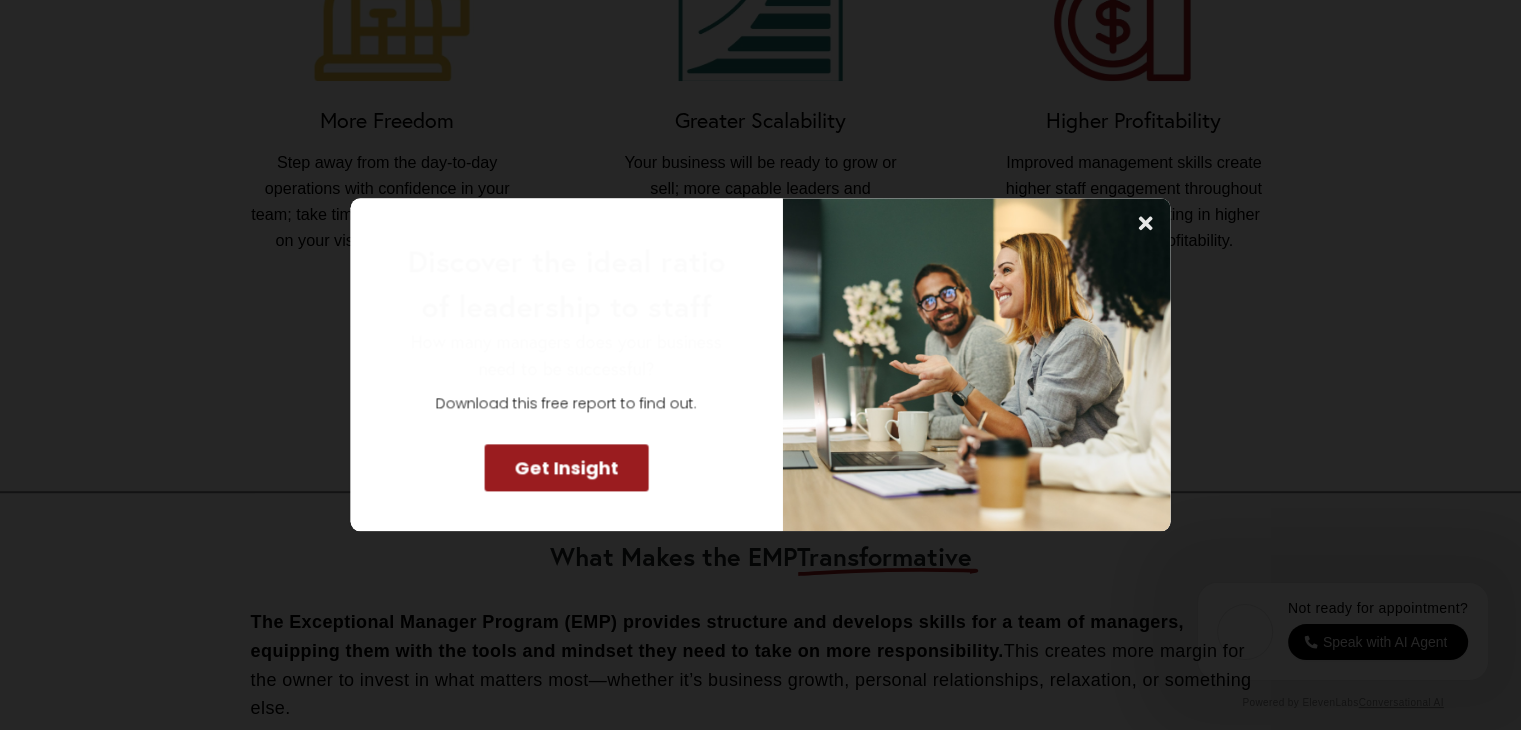 scroll, scrollTop: 1640, scrollLeft: 0, axis: vertical 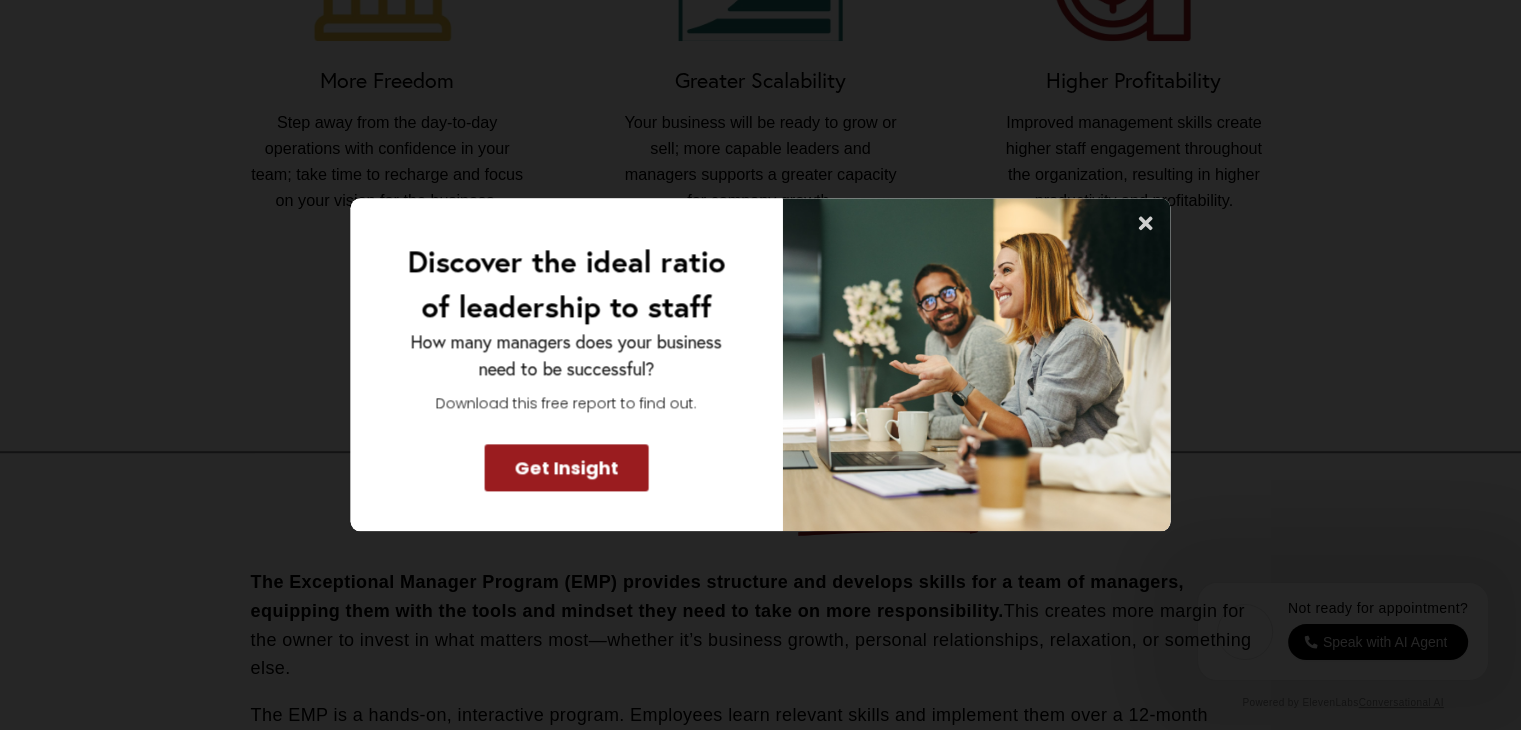click 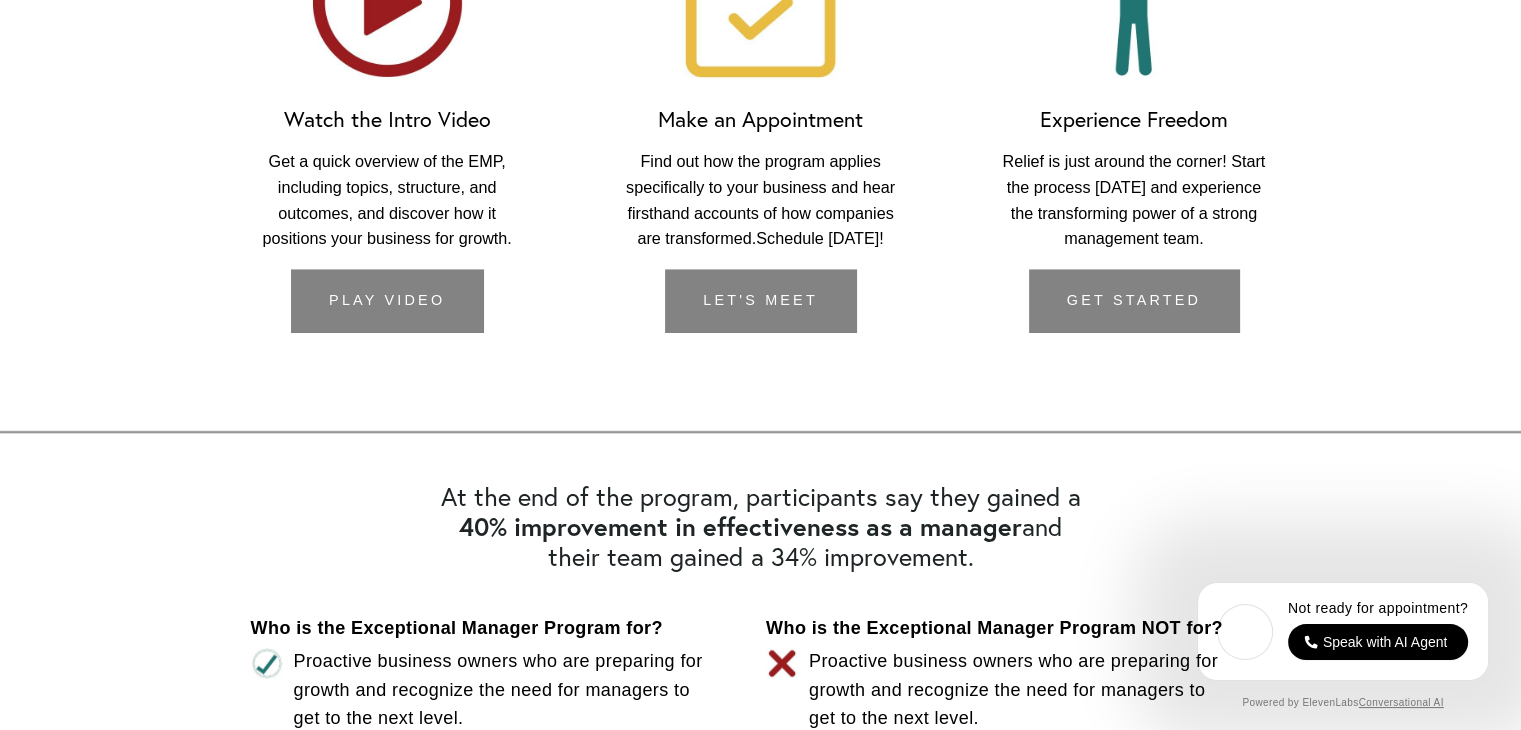 scroll, scrollTop: 2920, scrollLeft: 0, axis: vertical 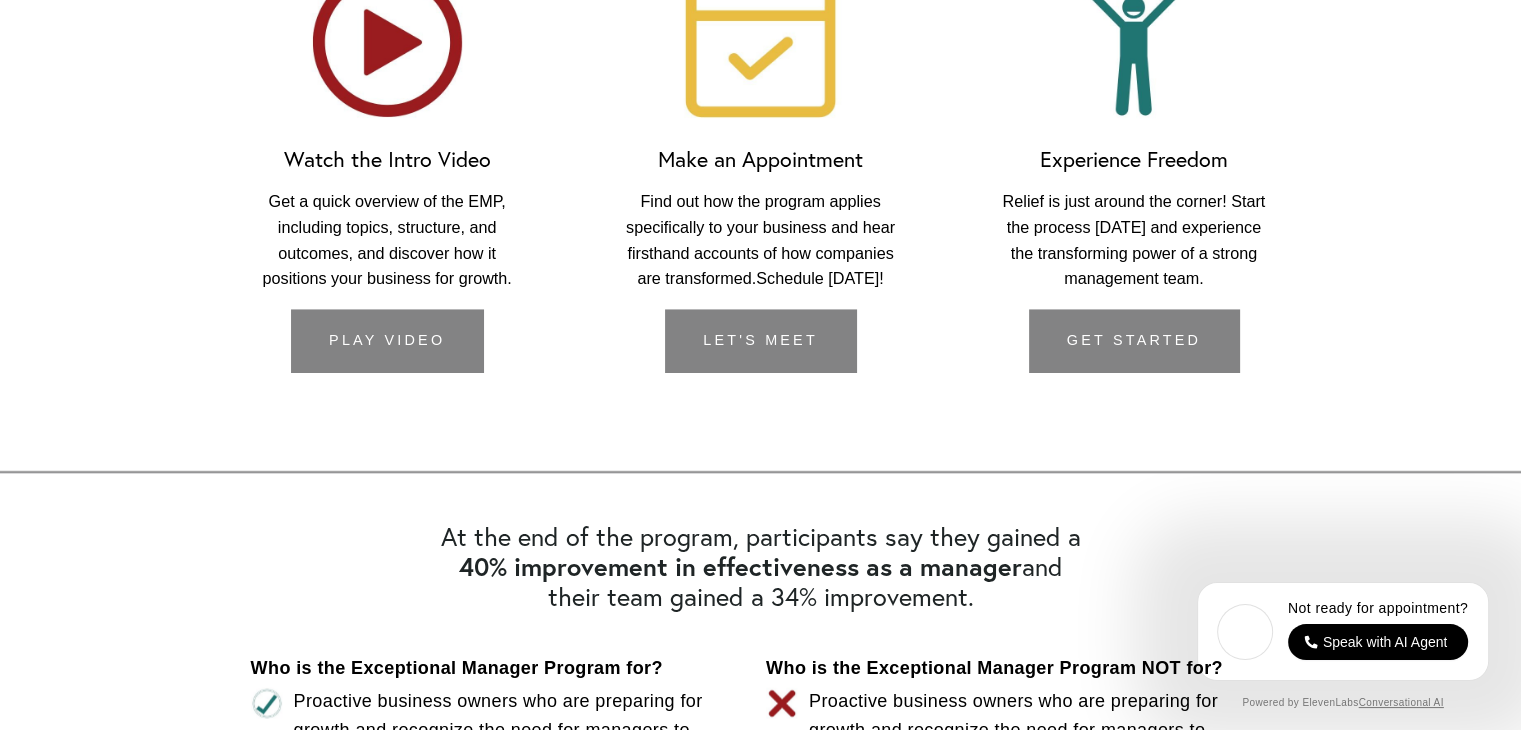 click on "let's meet" 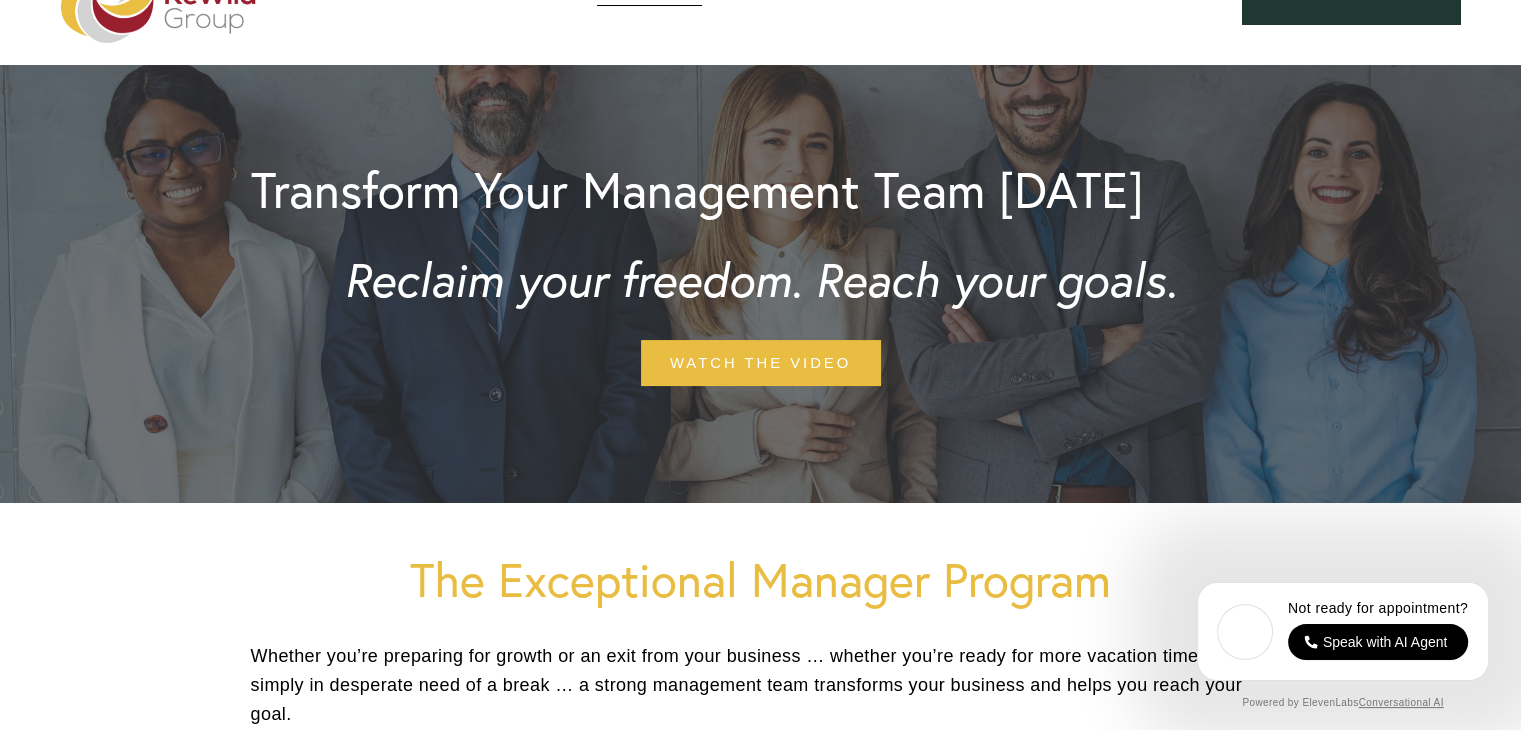 scroll, scrollTop: 0, scrollLeft: 0, axis: both 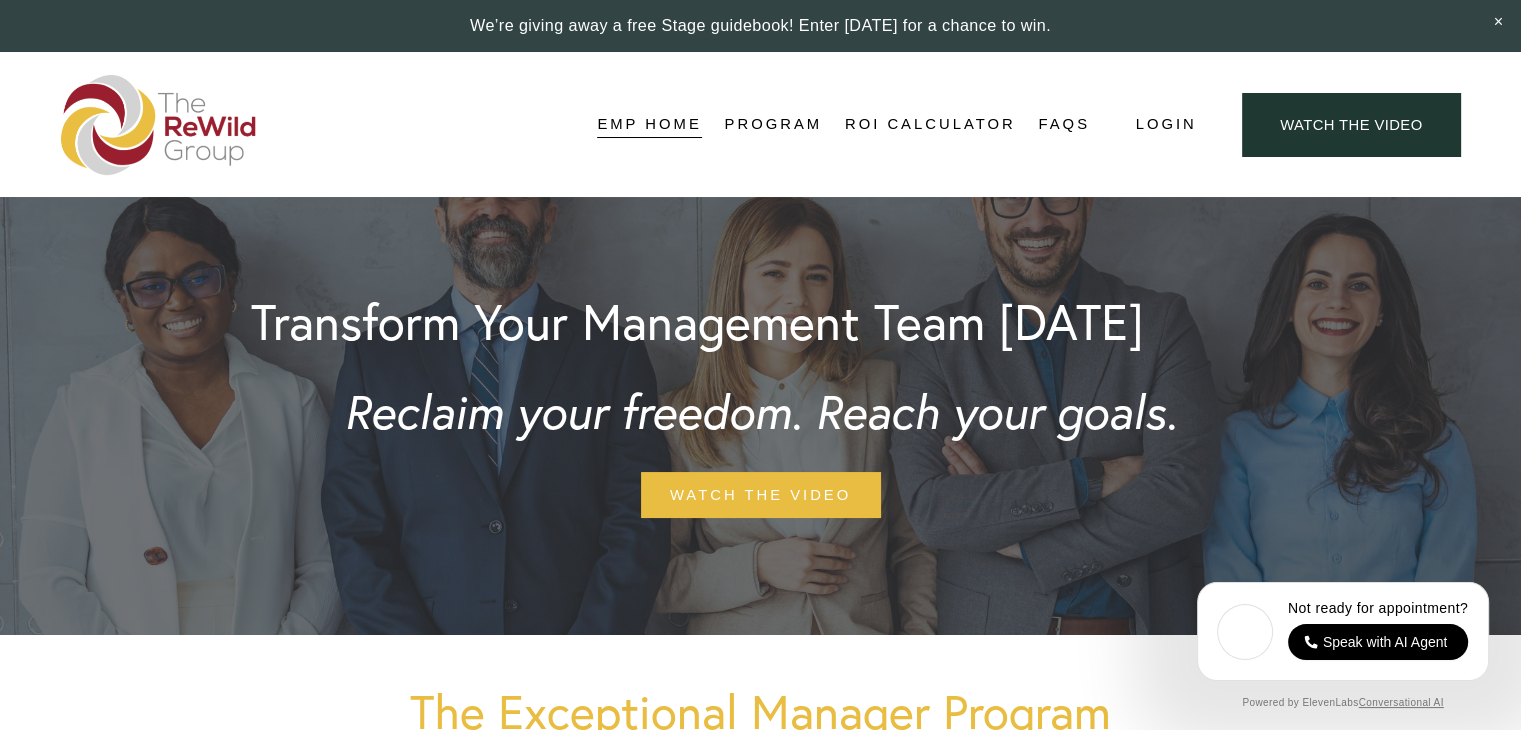 click on "Structure" at bounding box center (0, 0) 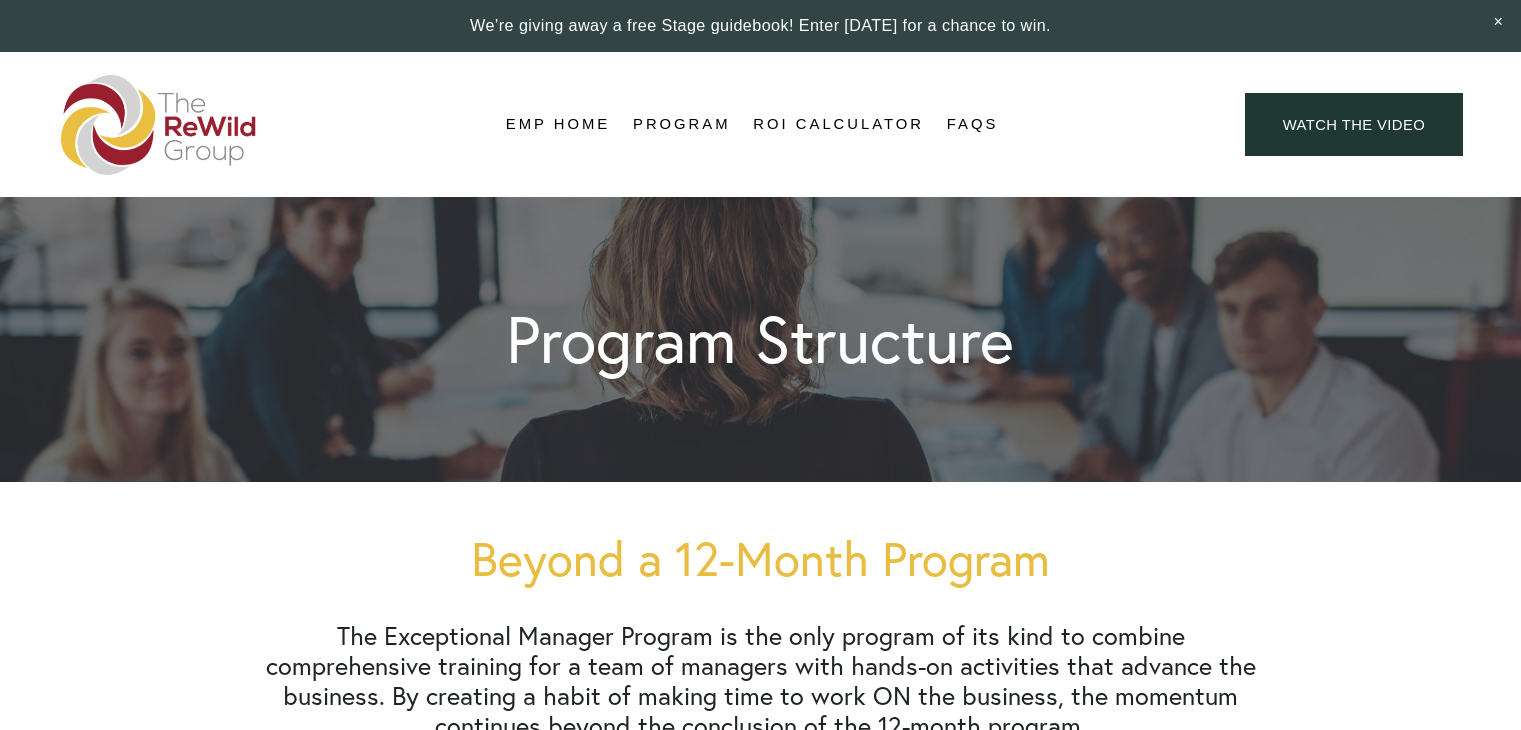 scroll, scrollTop: 0, scrollLeft: 0, axis: both 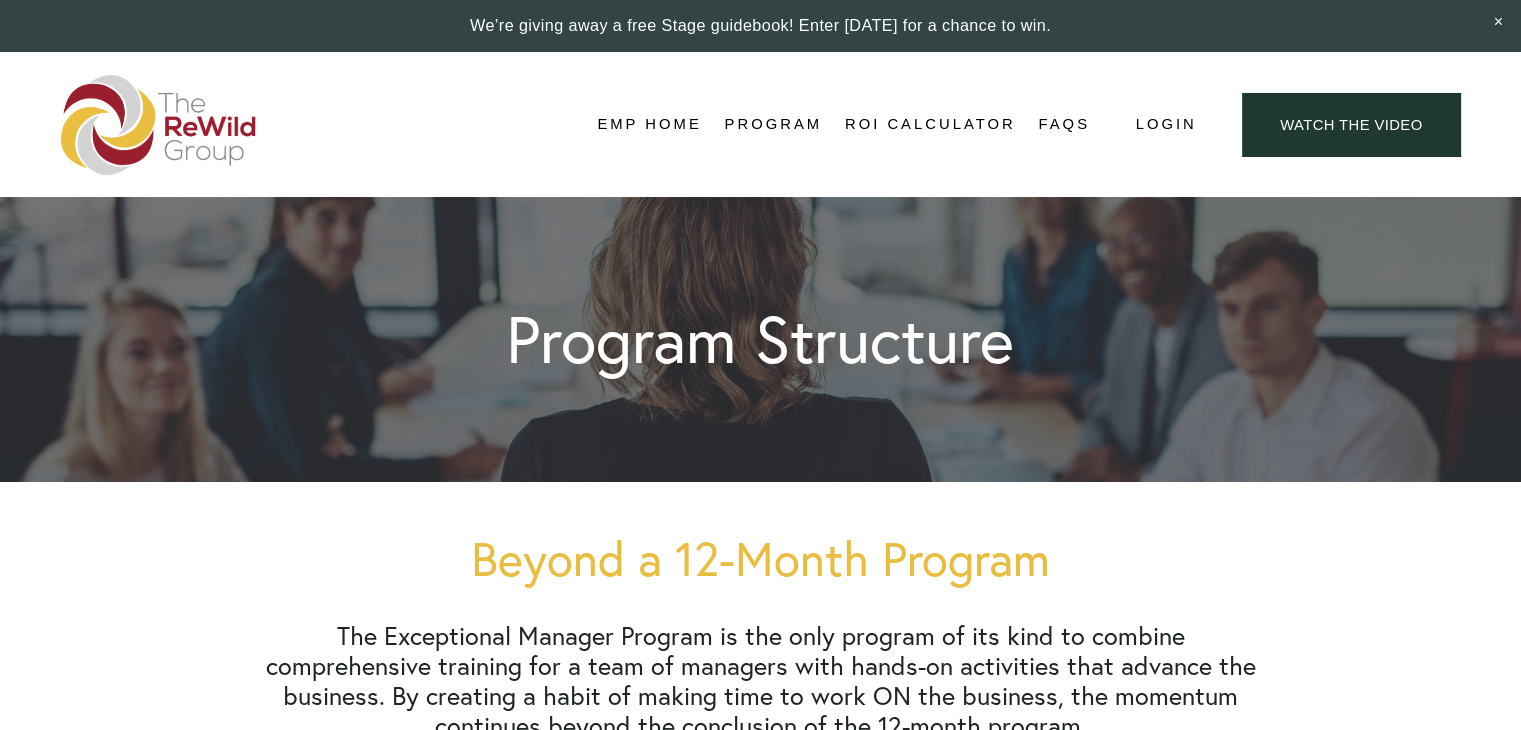 click at bounding box center (159, 125) 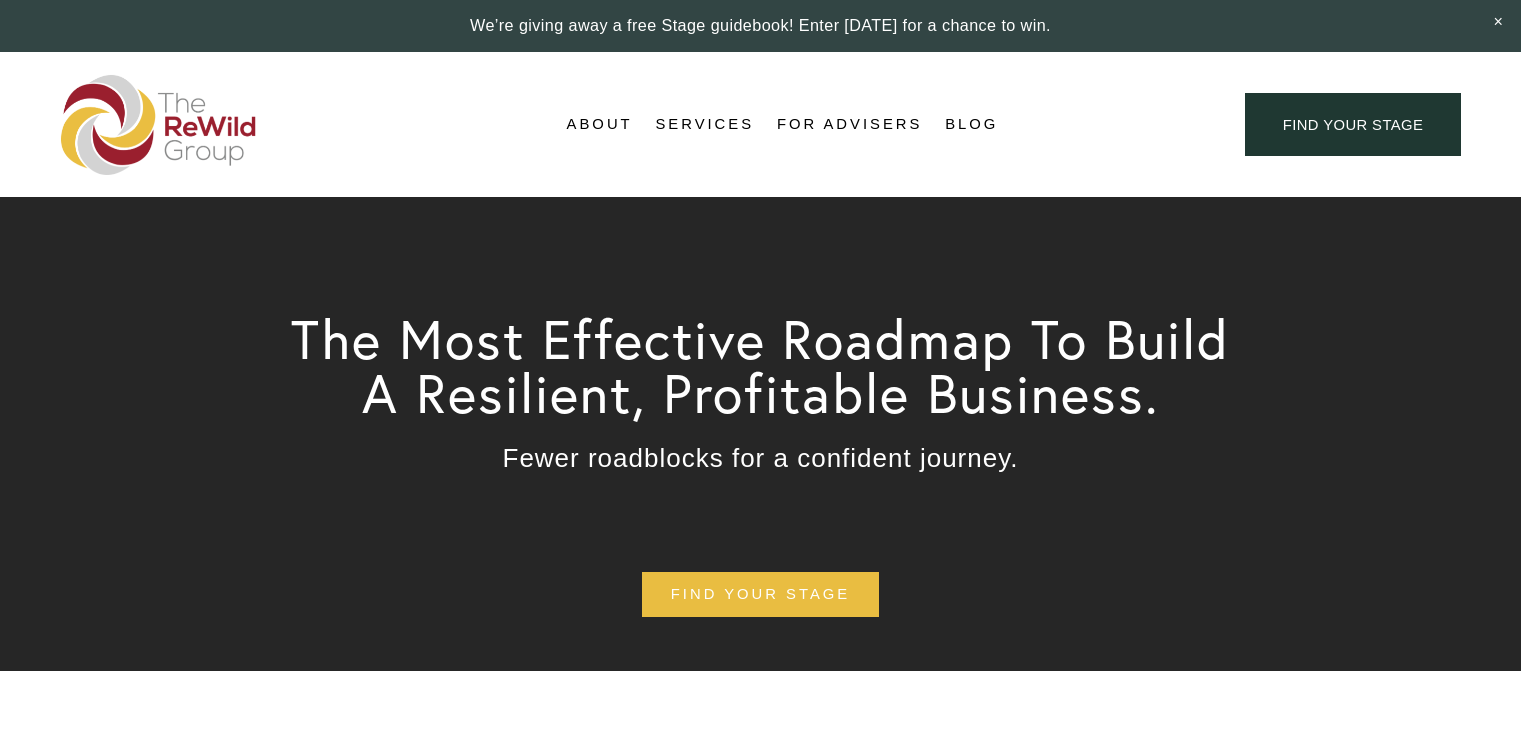 scroll, scrollTop: 0, scrollLeft: 0, axis: both 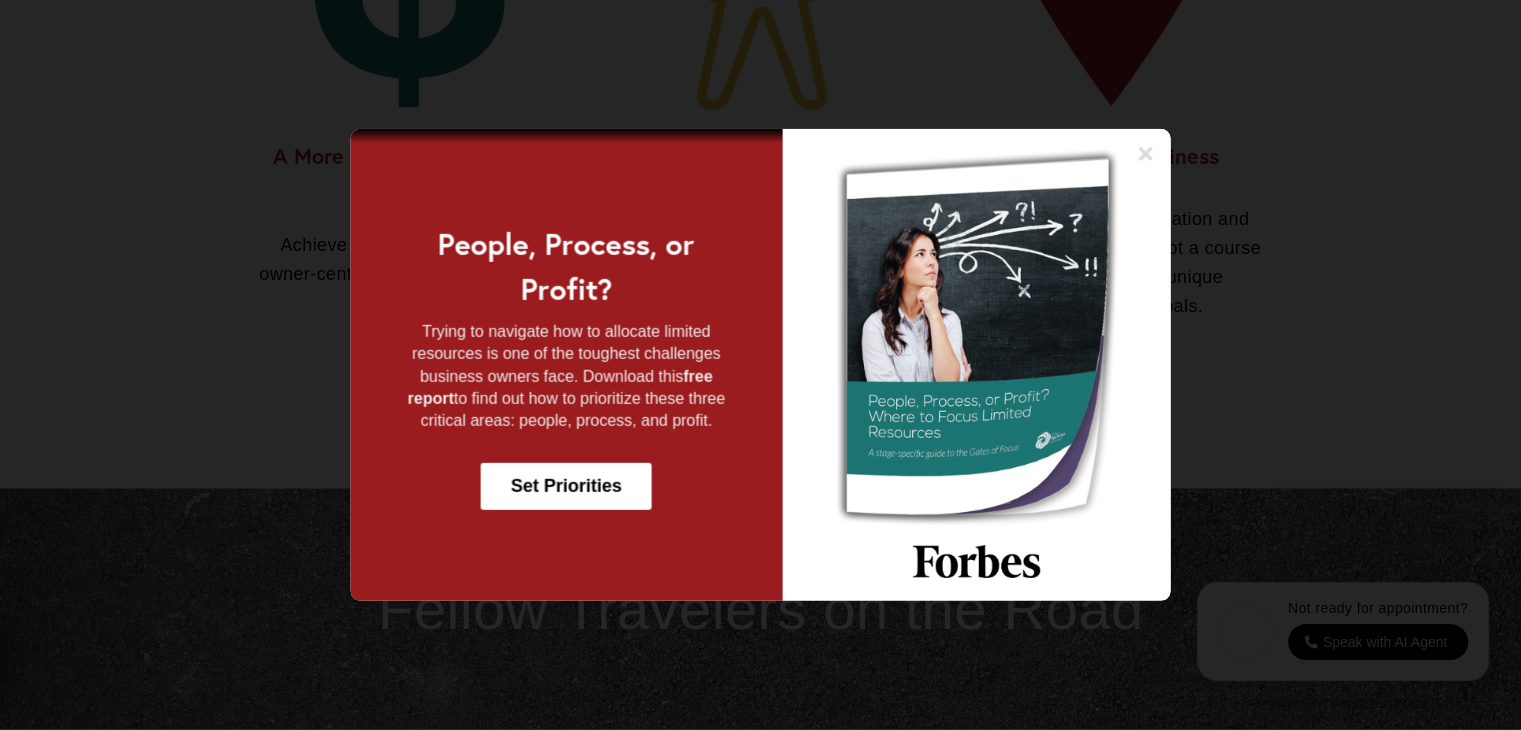 click on "People, Process, or Profit? Trying to navigate how to allocate limited resources is one of the toughest challenges business owners face. Download this  free report  to find out how to prioritize these three critical areas: people, process, and profit. Set Priorities" at bounding box center (760, 365) 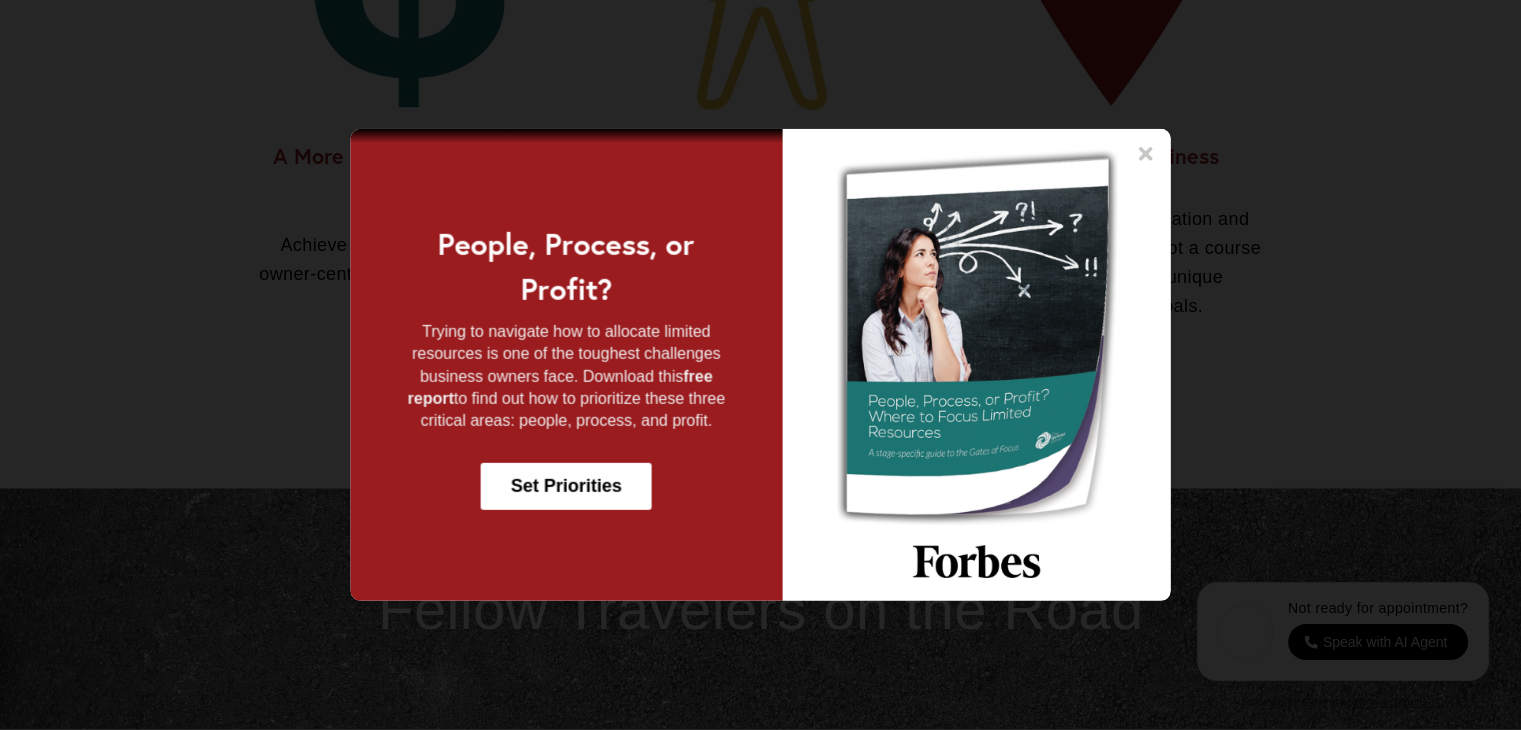 click 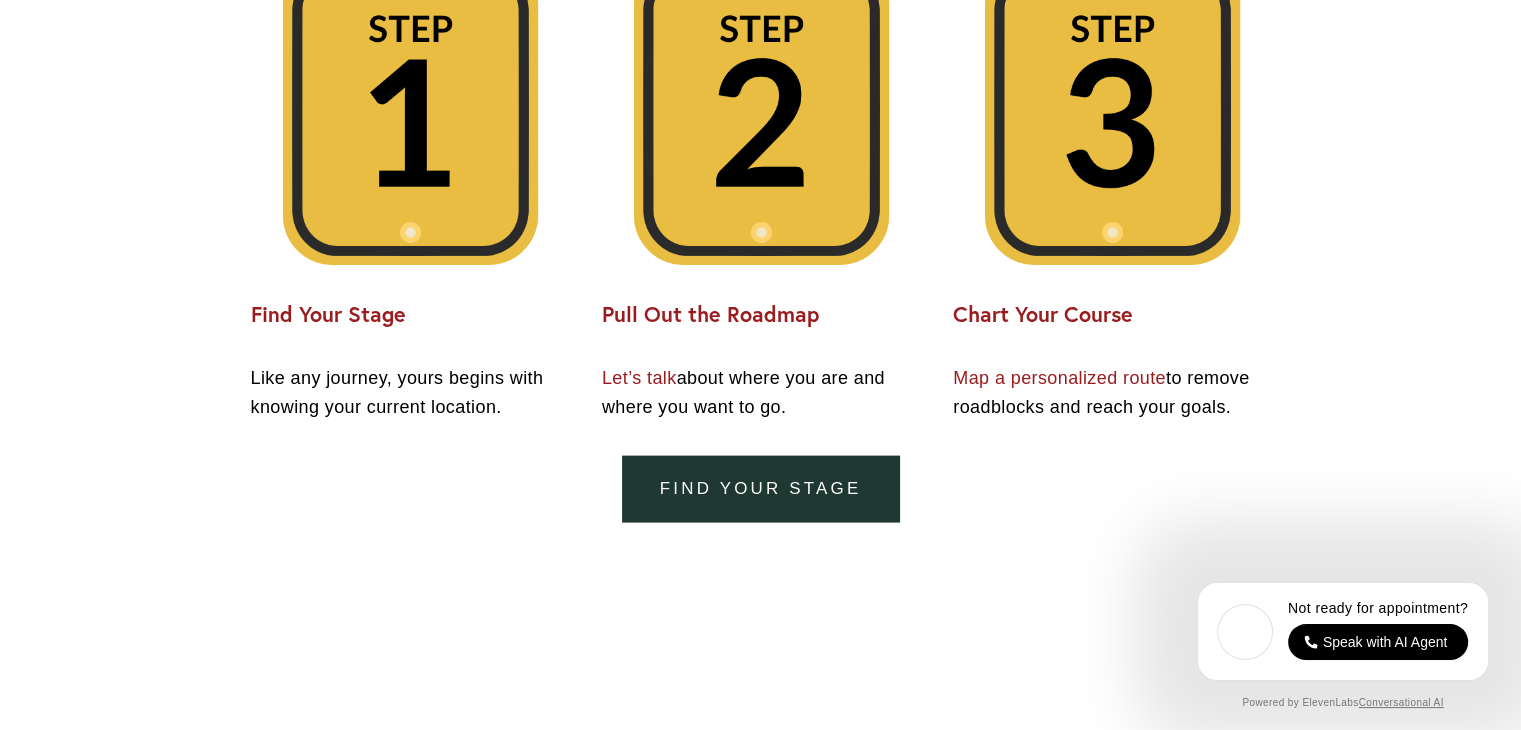 scroll, scrollTop: 4008, scrollLeft: 0, axis: vertical 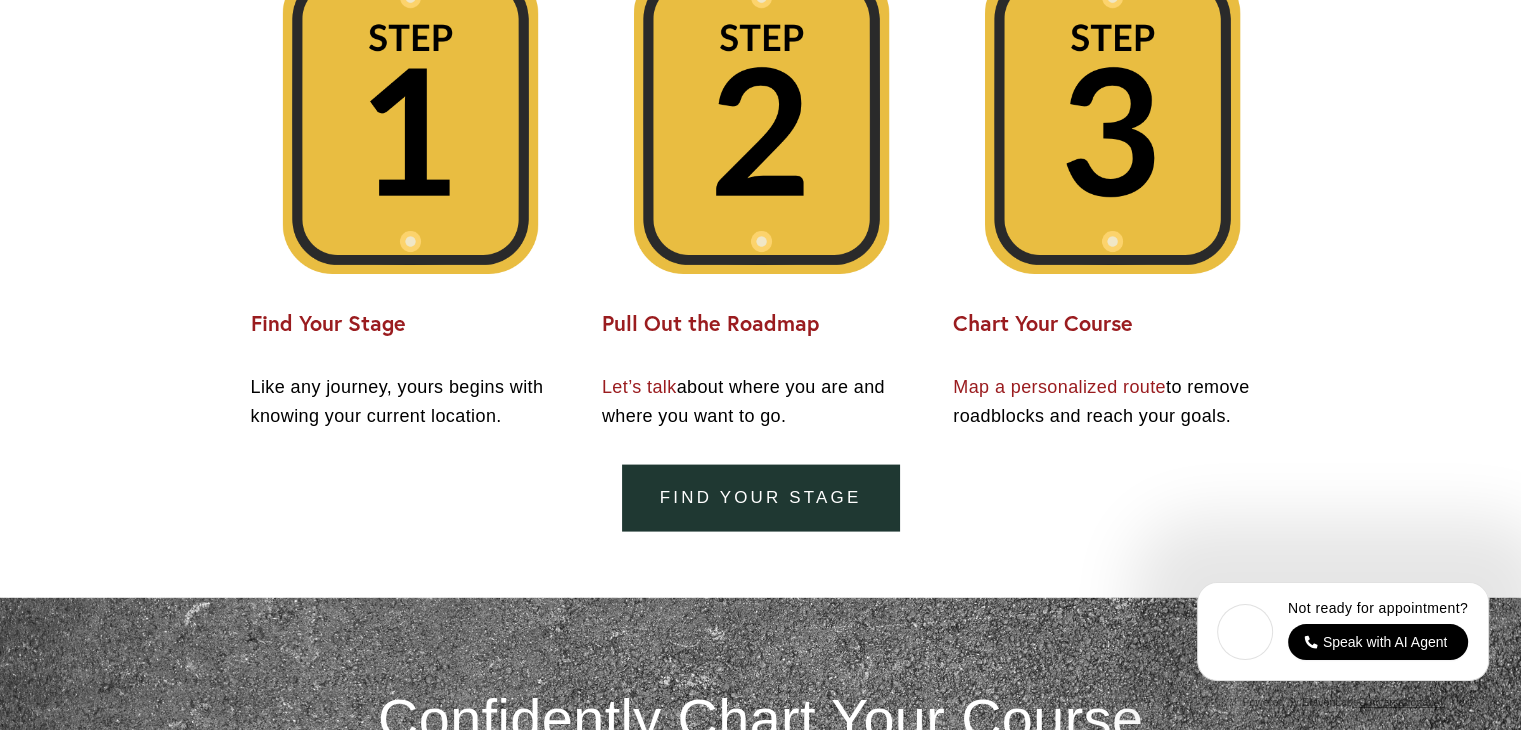 click on "Find Your Stage" at bounding box center [760, 498] 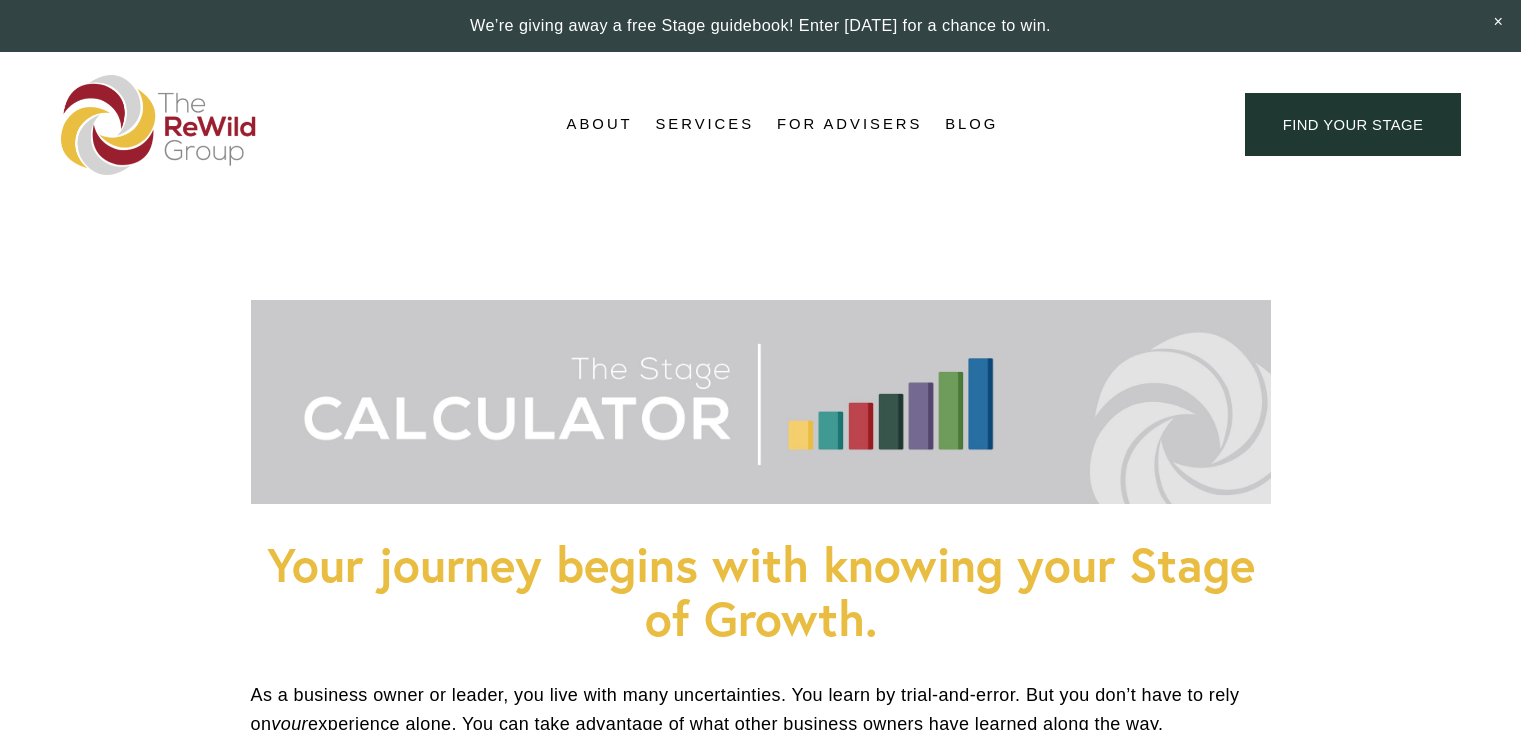 scroll, scrollTop: 0, scrollLeft: 0, axis: both 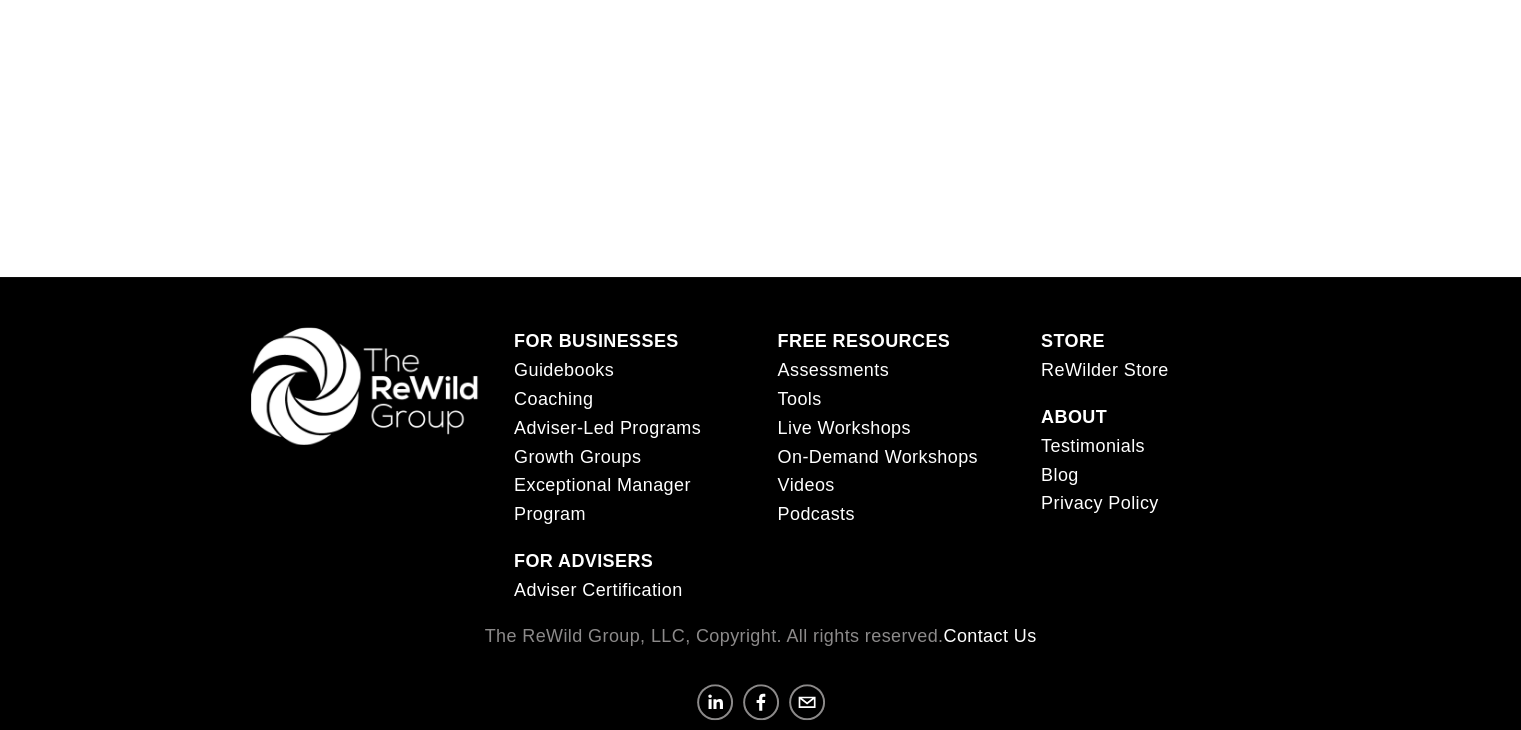 click on "ReWilder Store" at bounding box center (1105, 370) 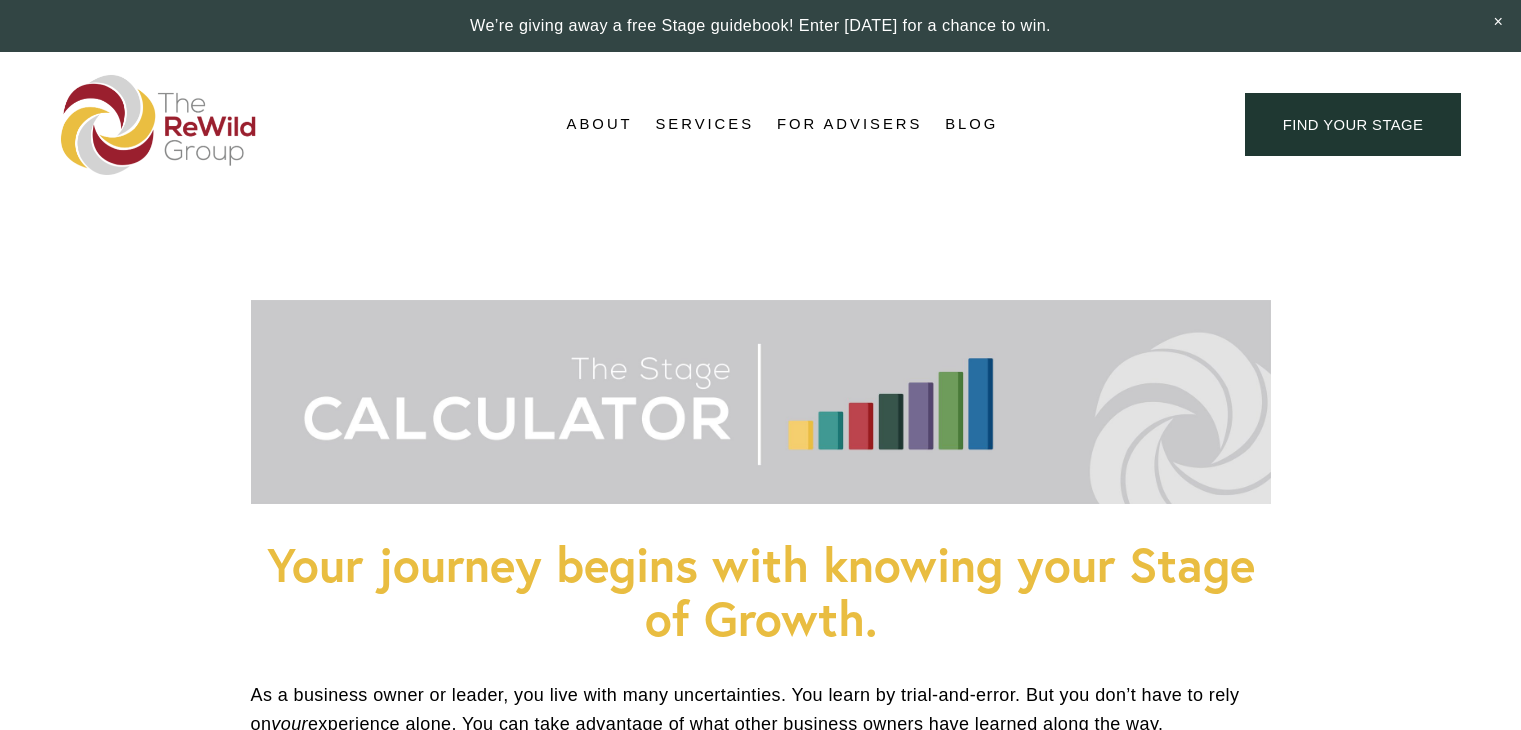 scroll, scrollTop: 1500, scrollLeft: 0, axis: vertical 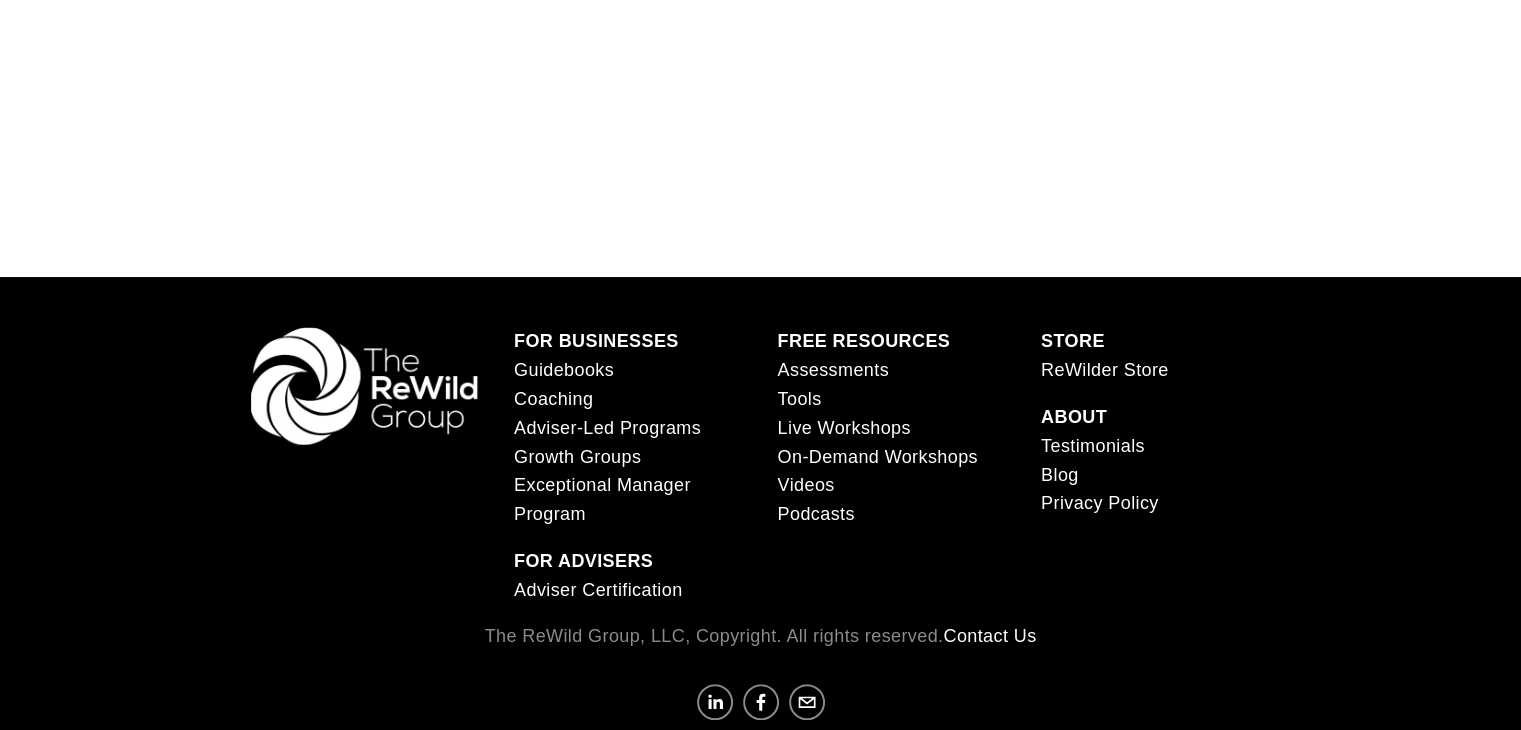 click on "STORE" at bounding box center [1073, 341] 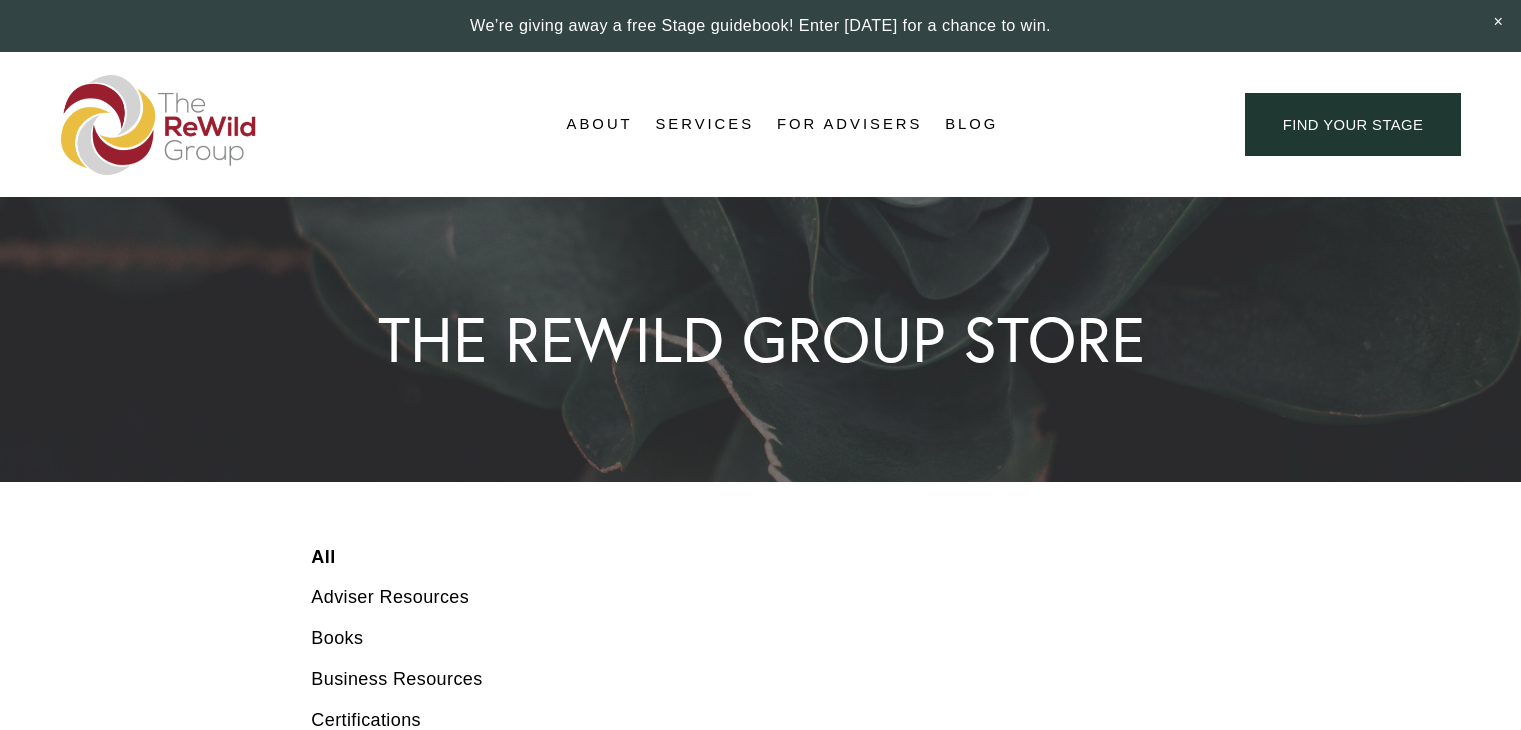 scroll, scrollTop: 0, scrollLeft: 0, axis: both 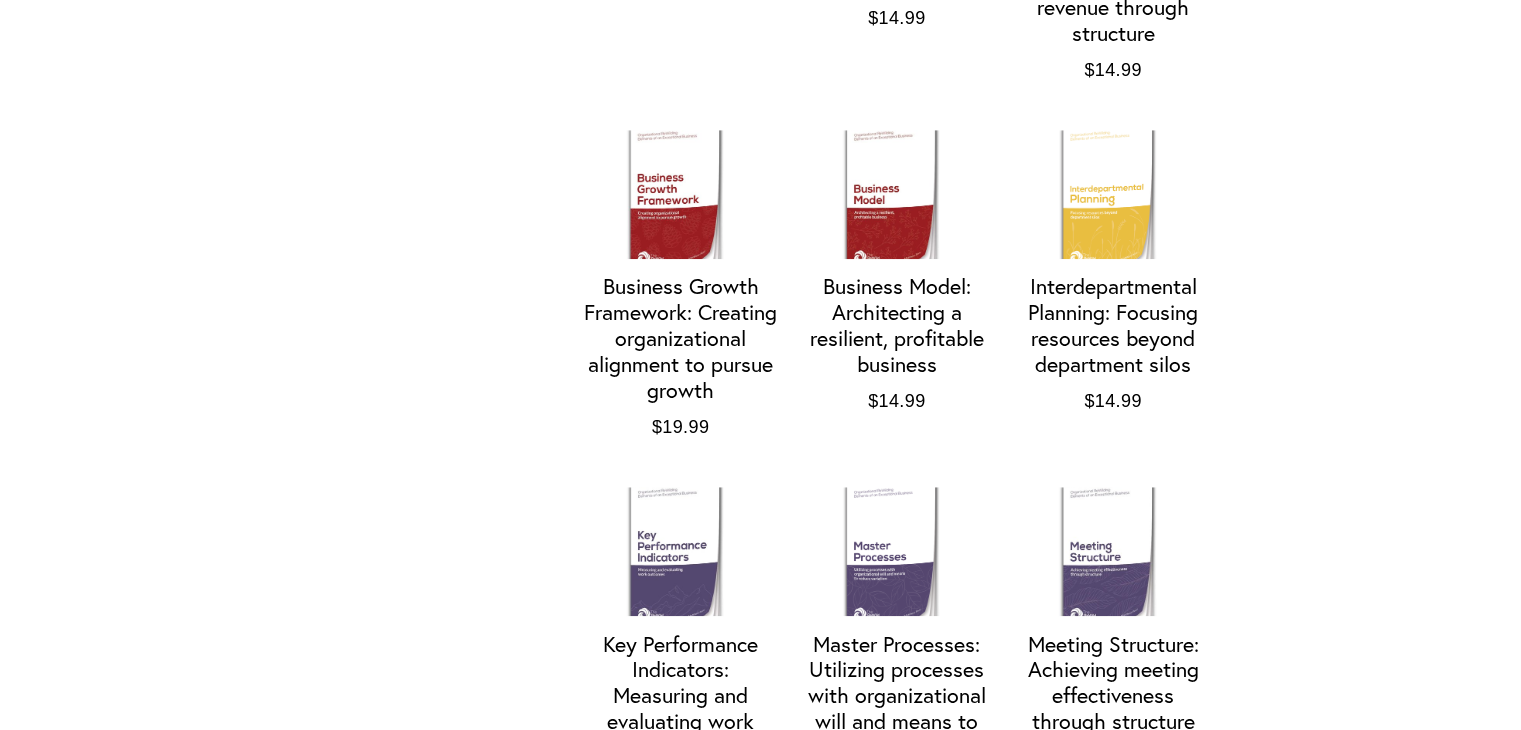 click on "Business Growth Framework: Creating organizational alignment to pursue growth
$19.99" at bounding box center (680, 286) 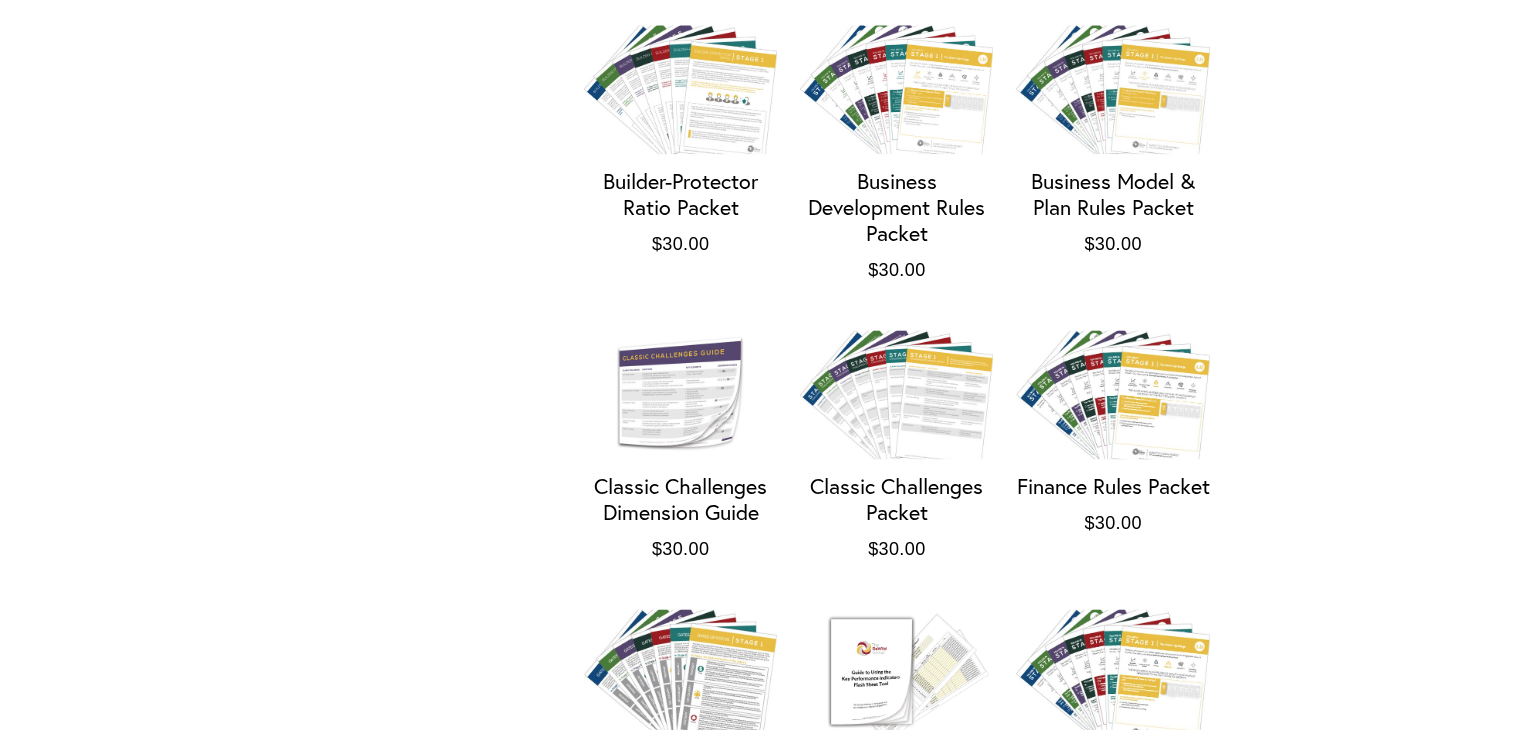 scroll, scrollTop: 2641, scrollLeft: 0, axis: vertical 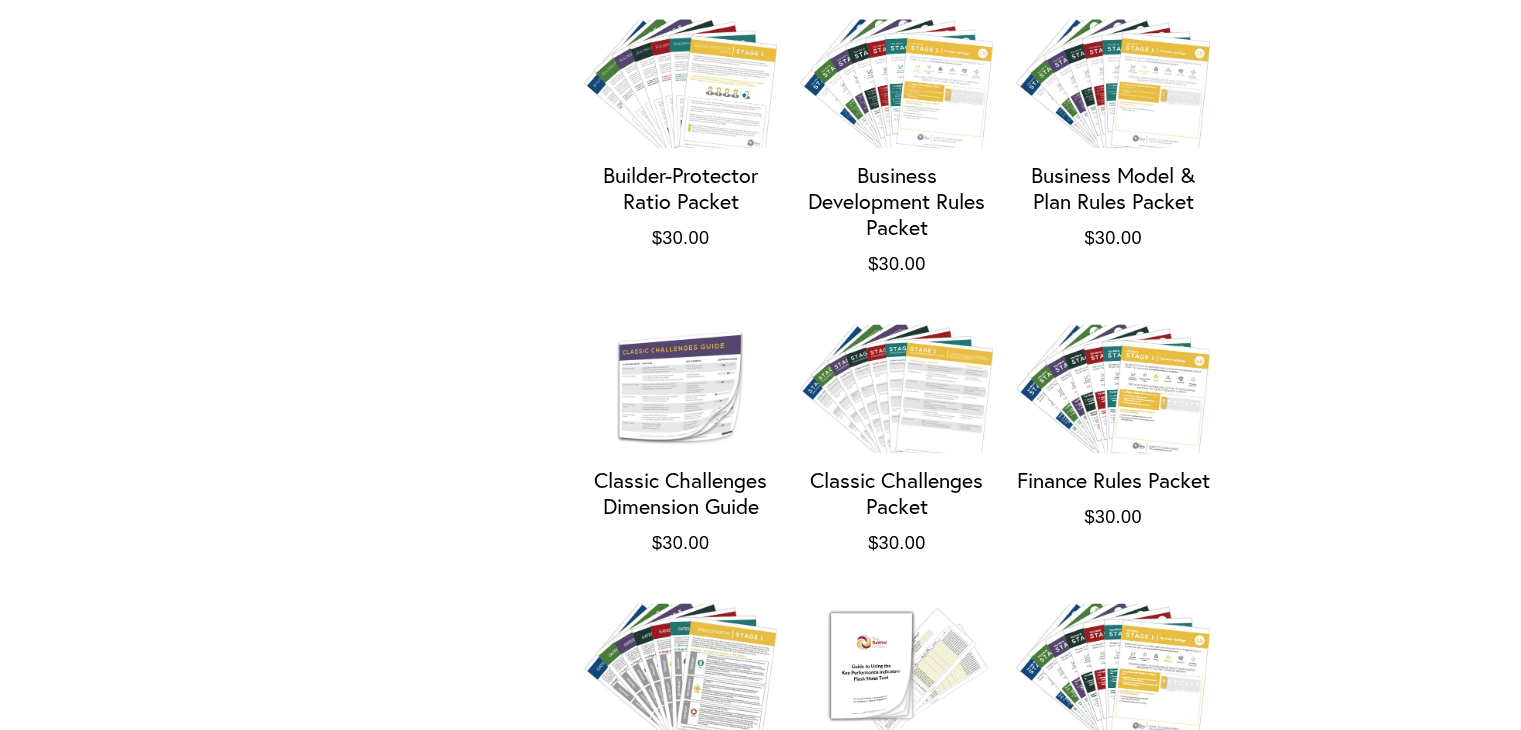 click on "Business Development Rules Packet
$30.00" at bounding box center (896, 149) 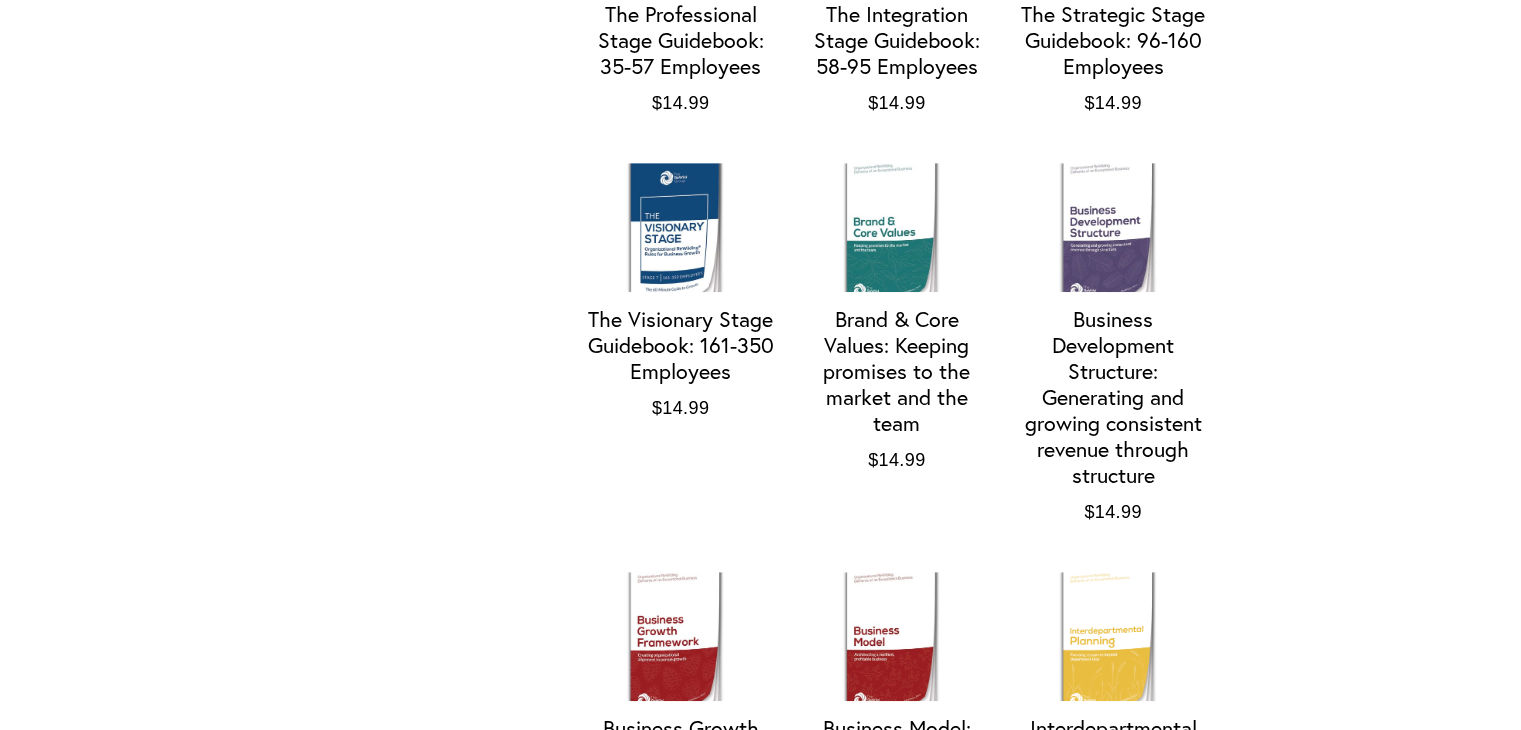 scroll, scrollTop: 879, scrollLeft: 0, axis: vertical 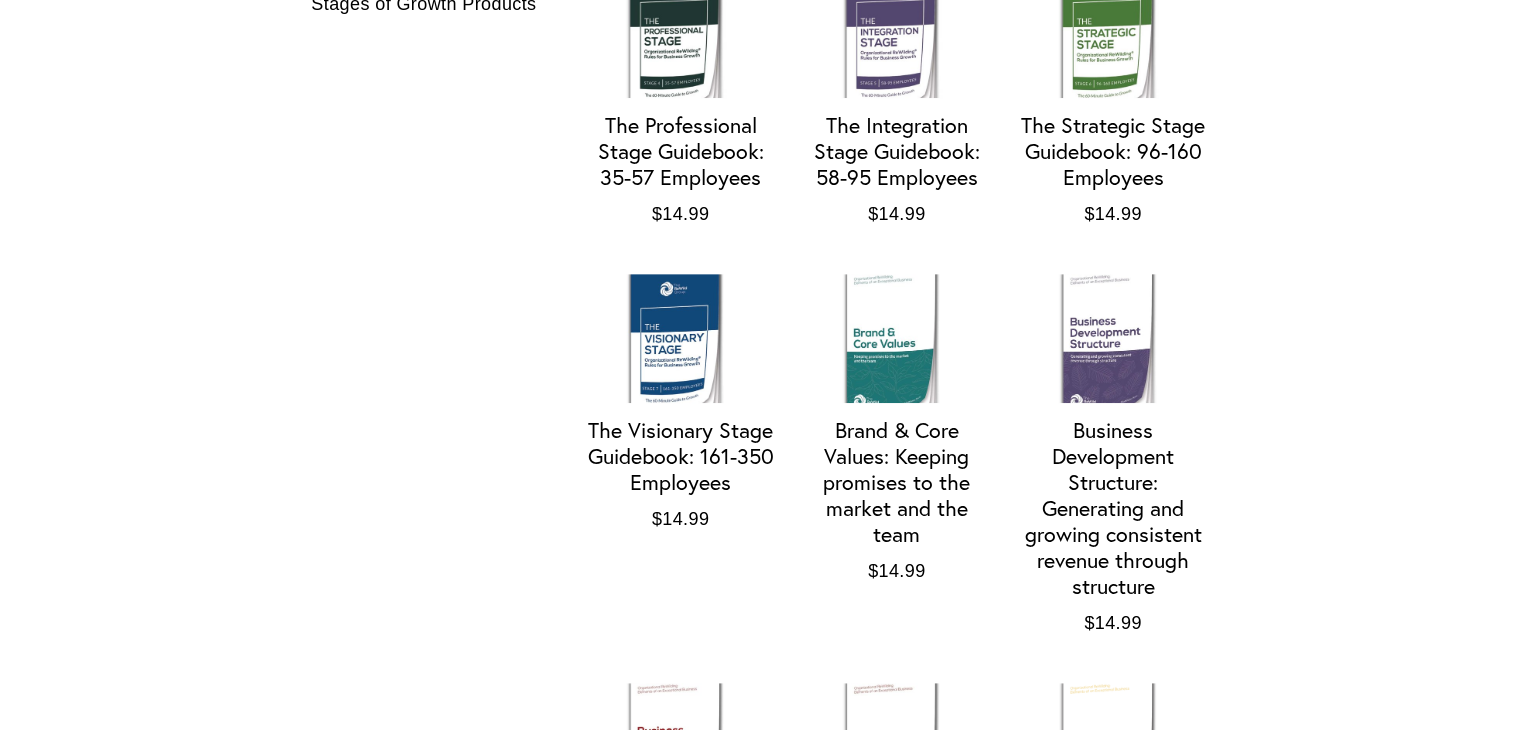 click on "Business Development Structure: Generating and growing consistent revenue through structure
$14.99" at bounding box center [1112, 455] 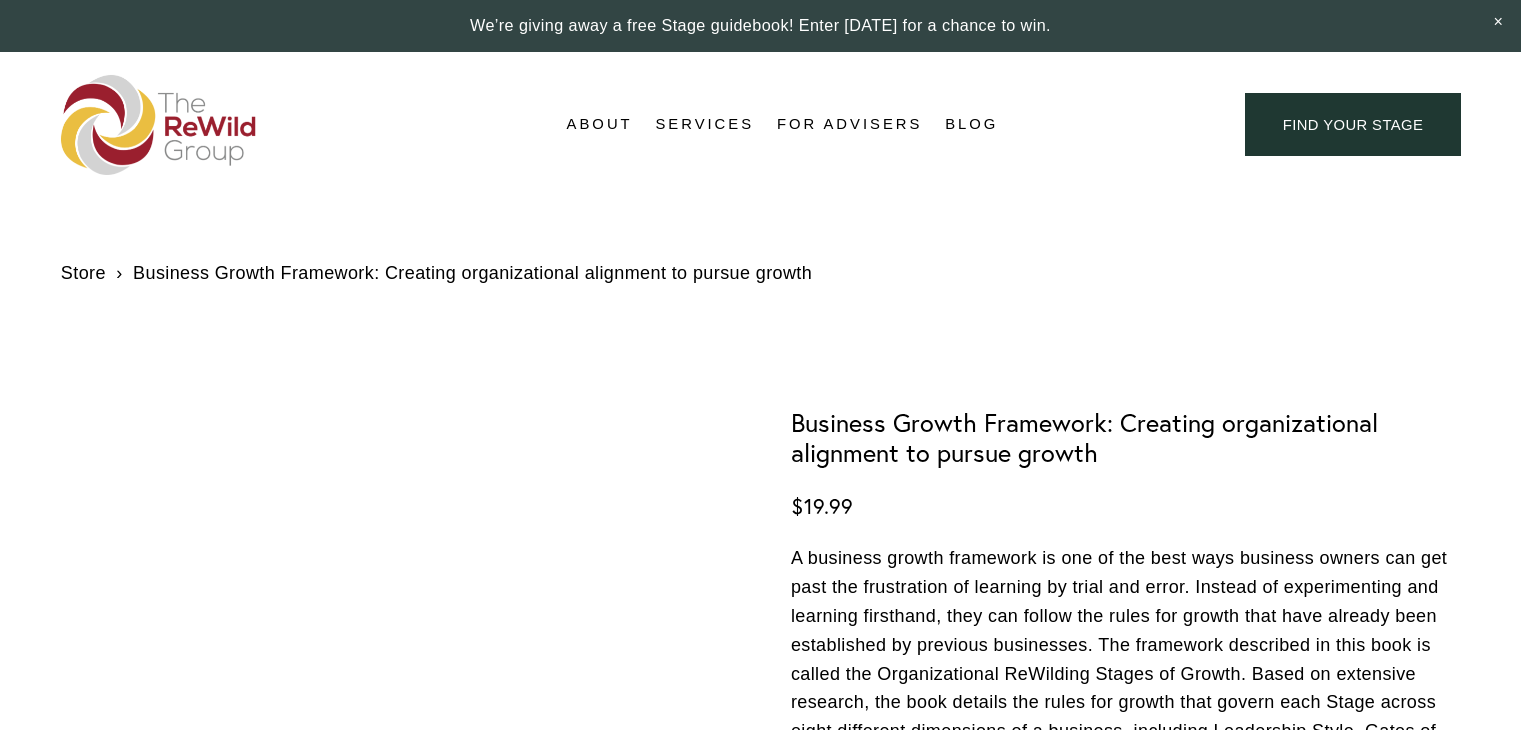 scroll, scrollTop: 0, scrollLeft: 0, axis: both 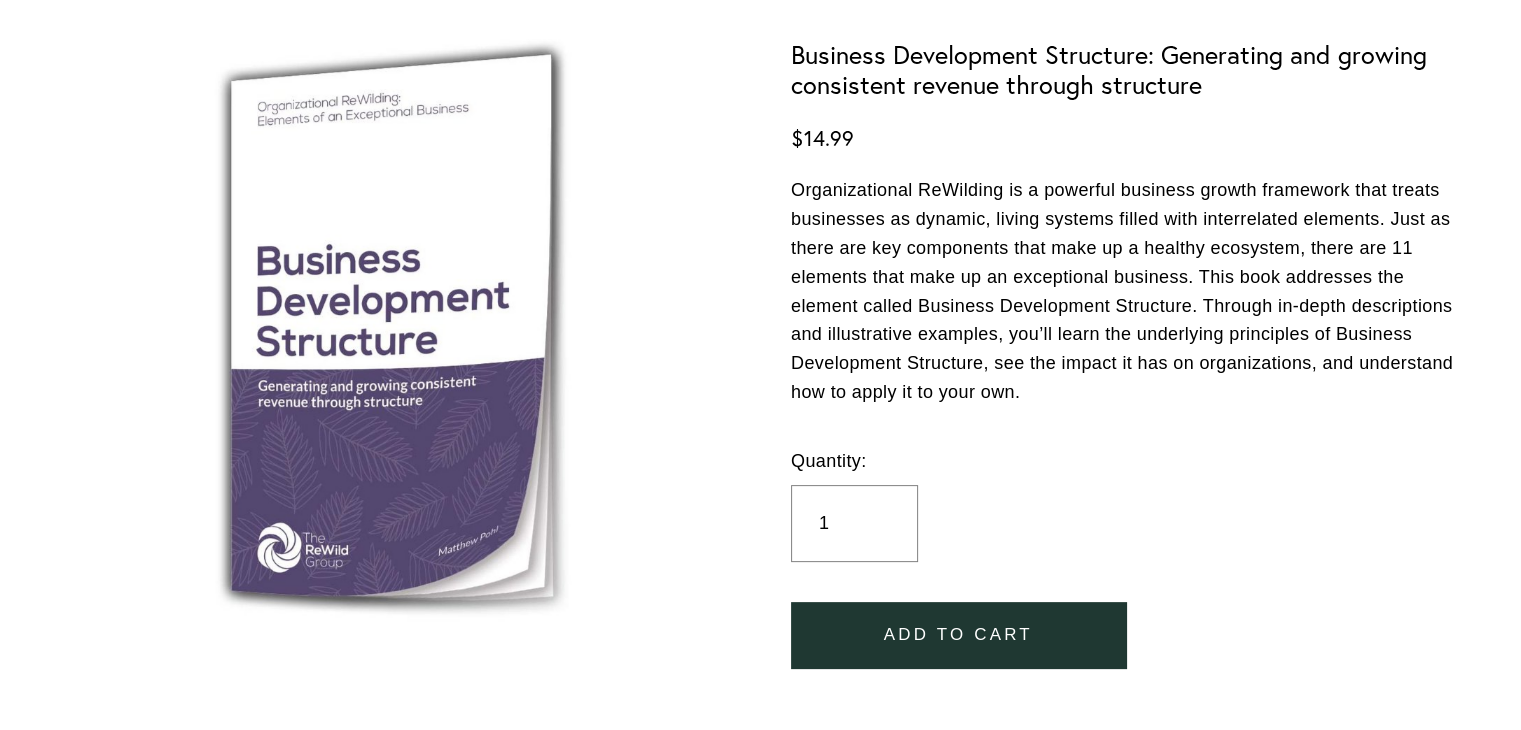 click on "Image 1 of" at bounding box center (411, 324) 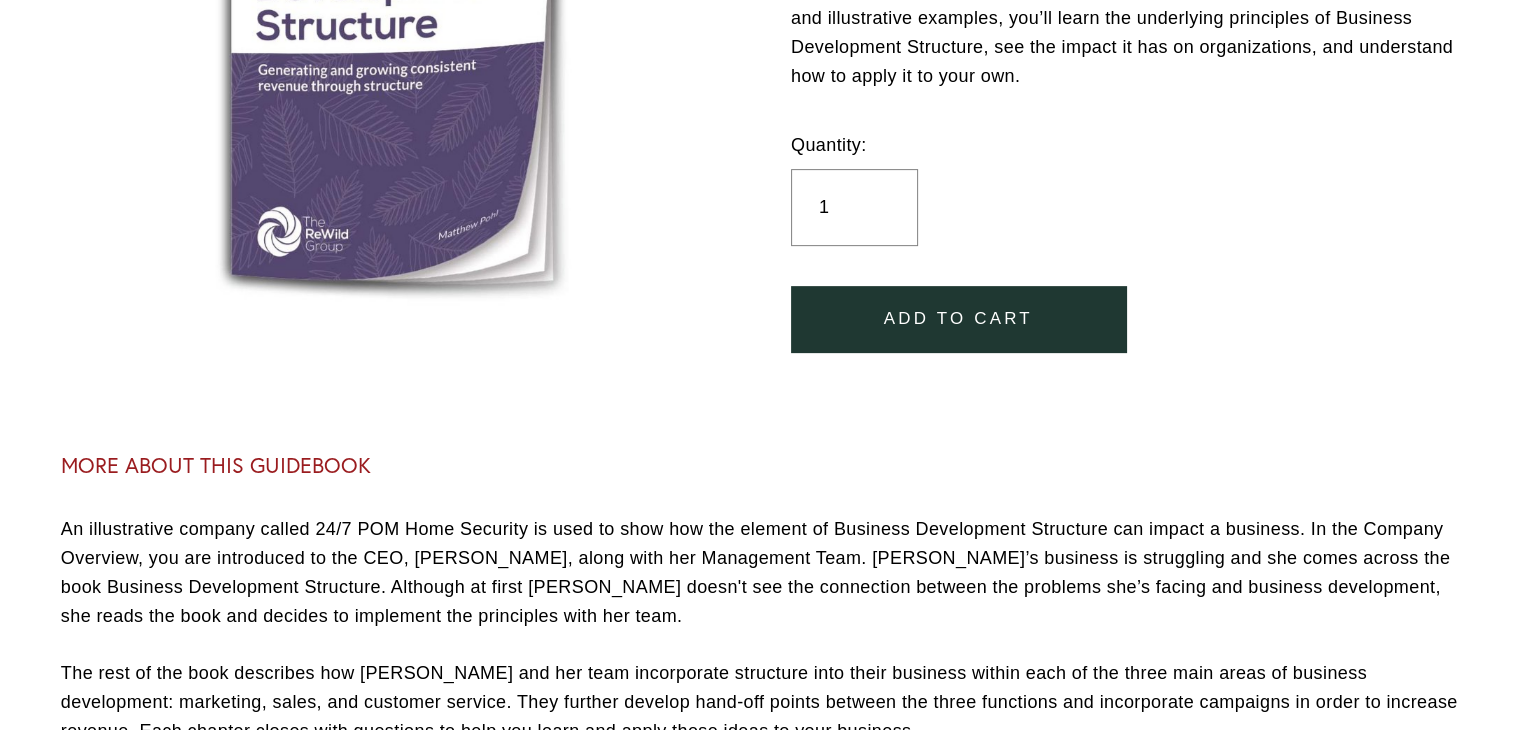 scroll, scrollTop: 353, scrollLeft: 0, axis: vertical 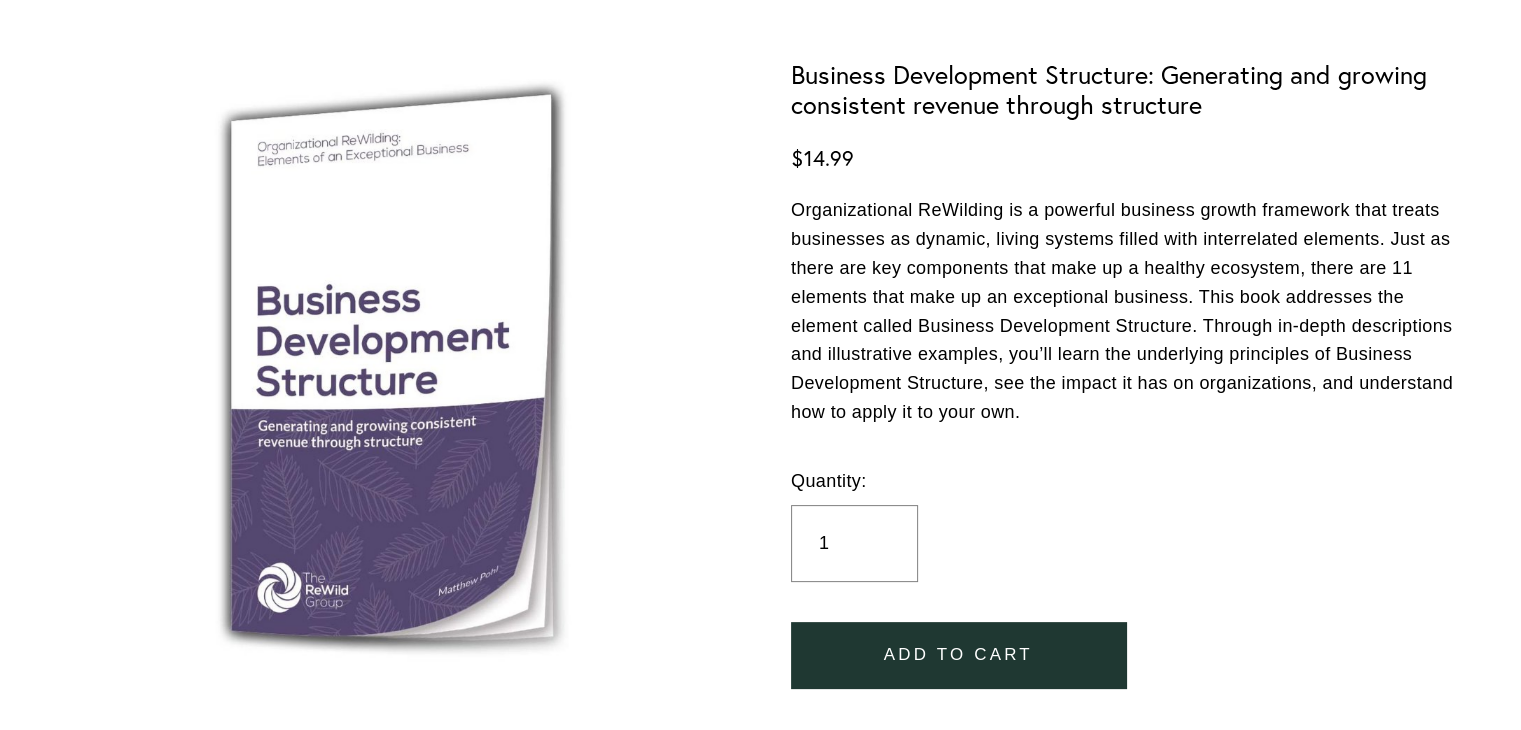 drag, startPoint x: 1196, startPoint y: 108, endPoint x: 785, endPoint y: 77, distance: 412.16745 